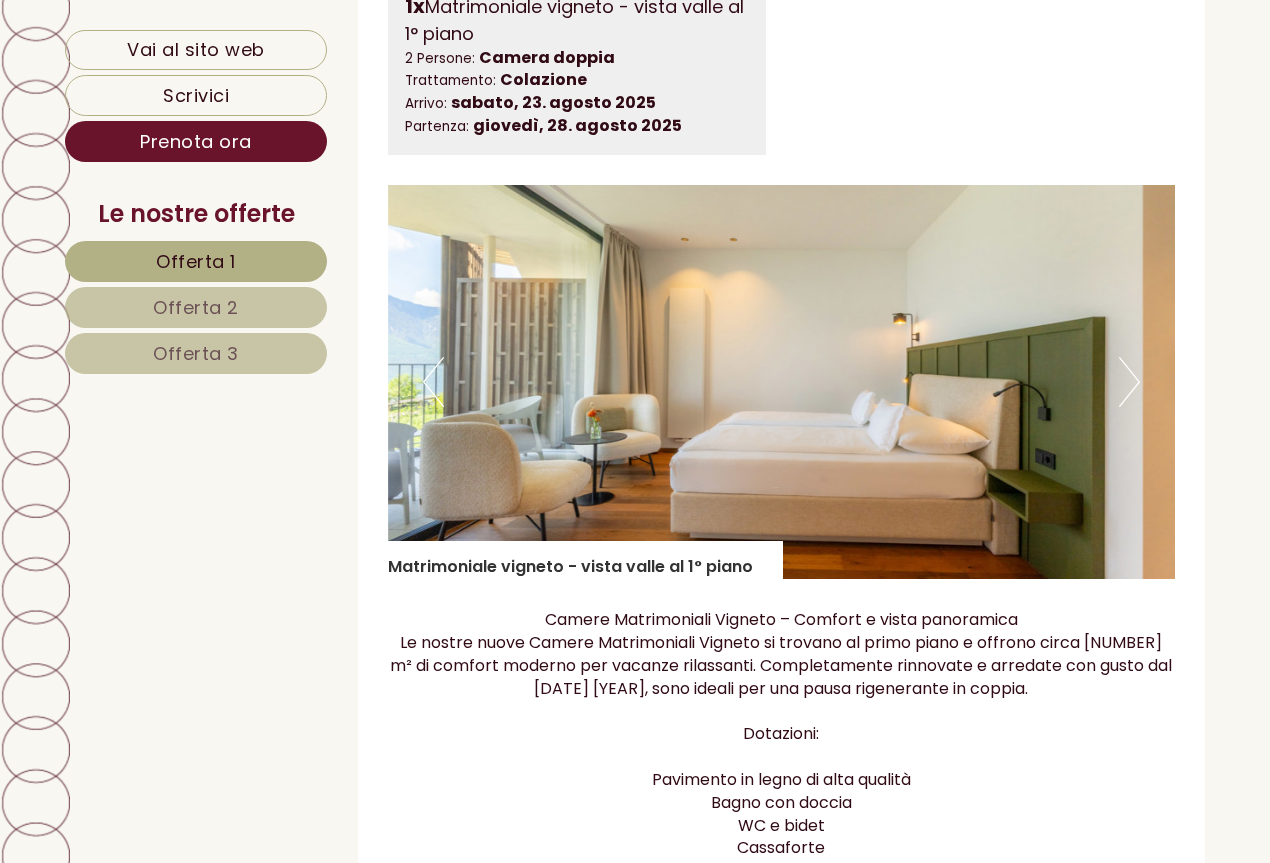 scroll, scrollTop: 1333, scrollLeft: 0, axis: vertical 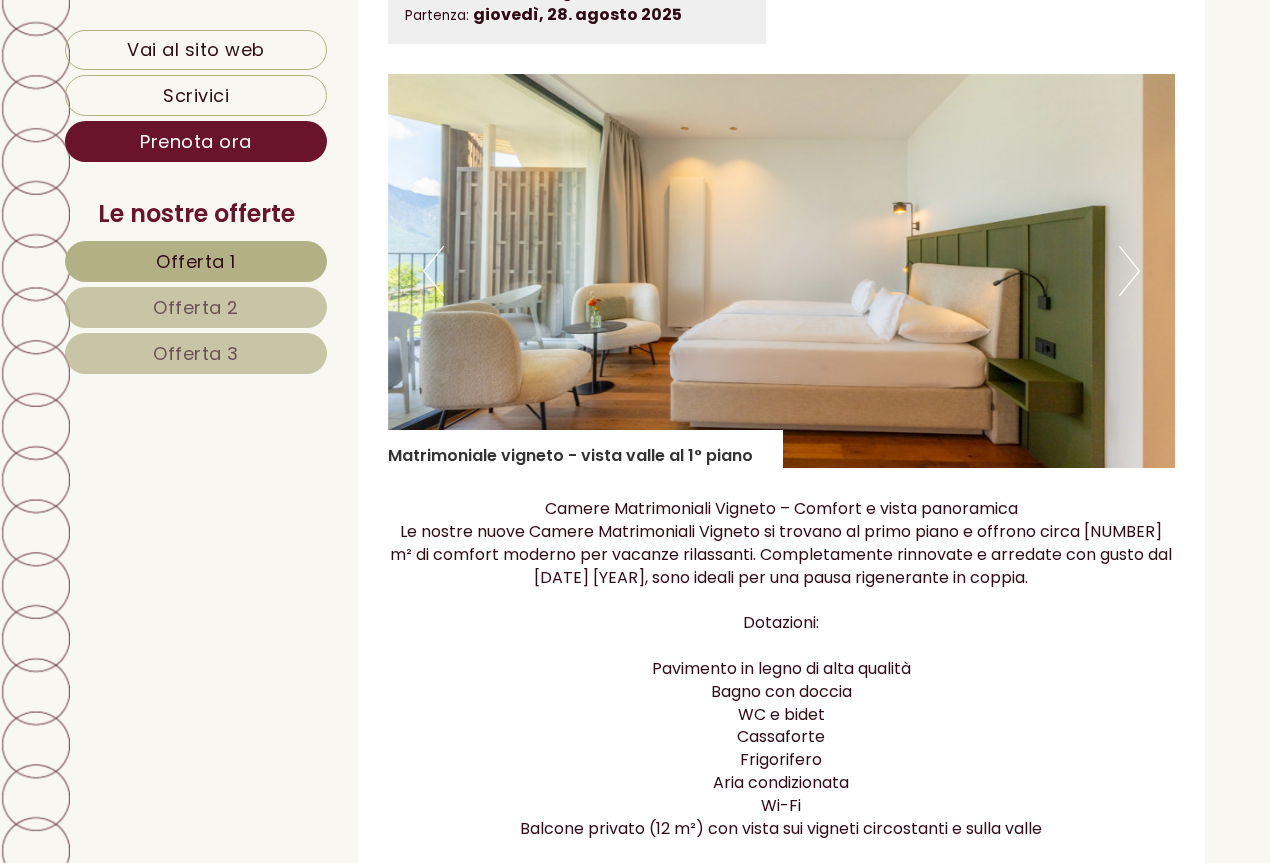 click on "Next" at bounding box center [1129, 271] 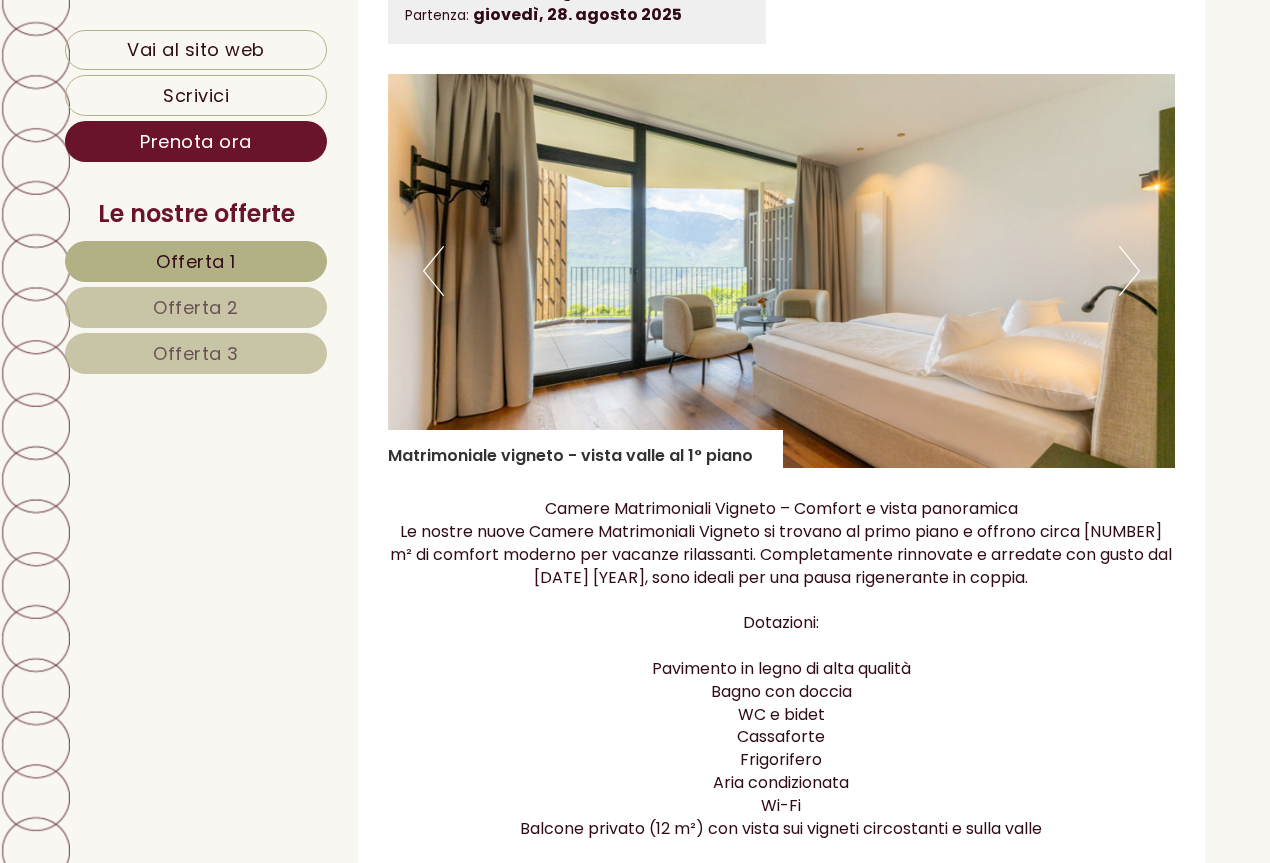 click on "Next" at bounding box center [1129, 271] 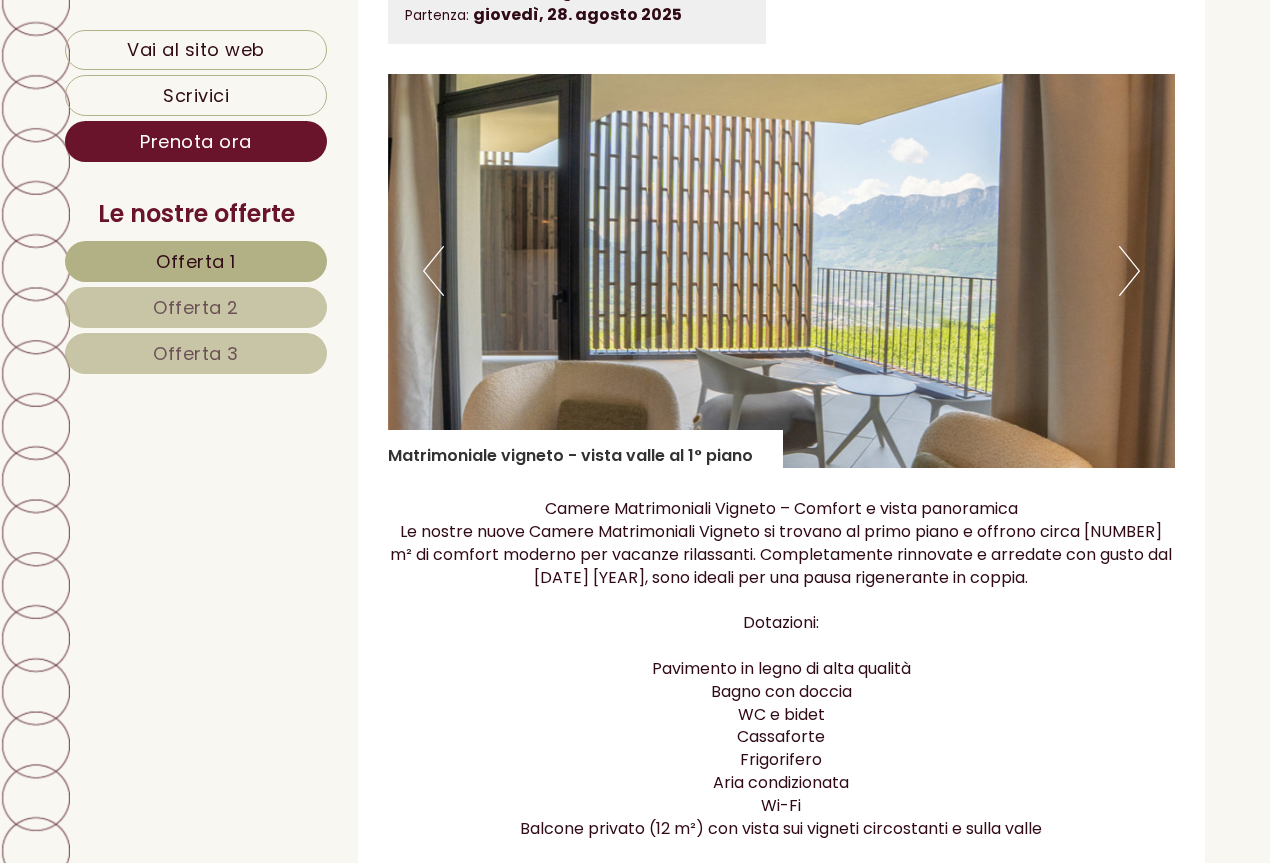 click on "Next" at bounding box center (1129, 271) 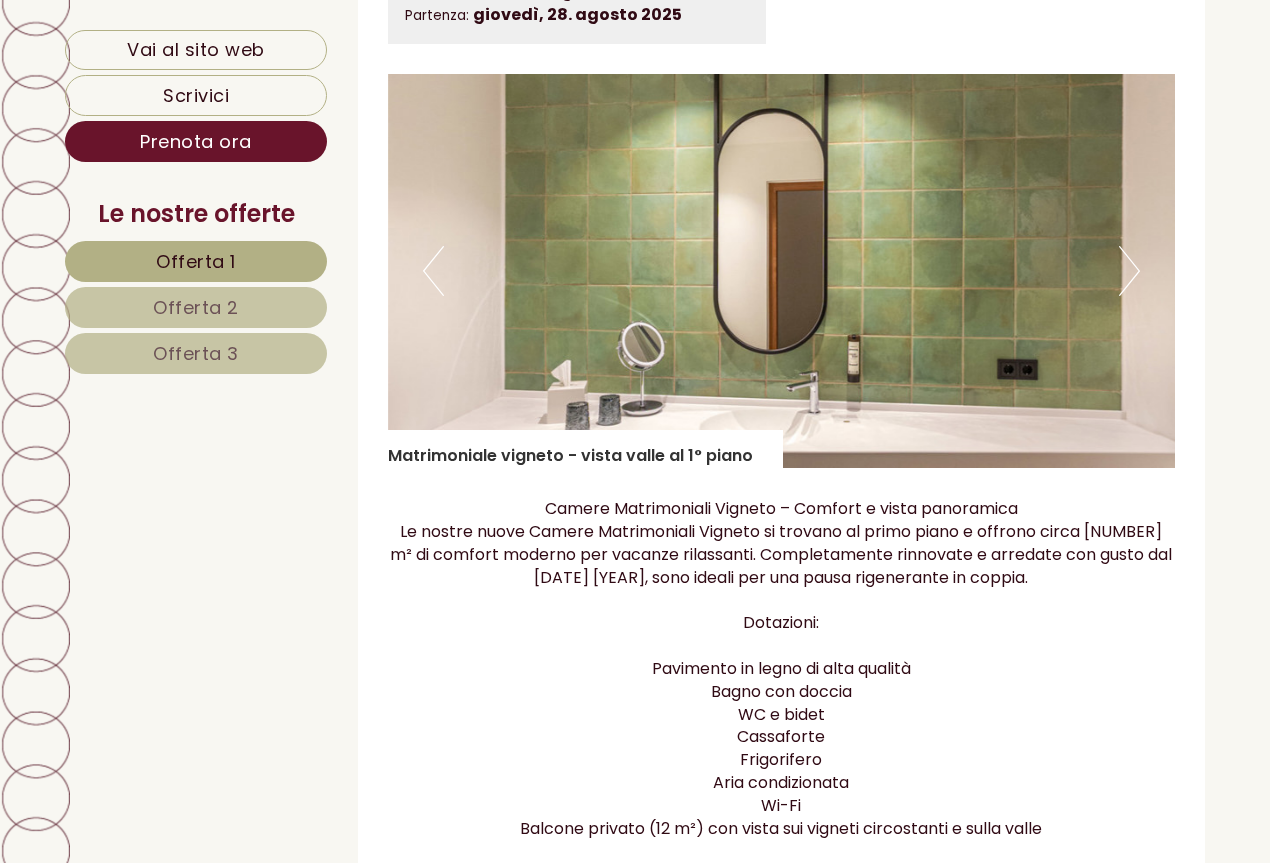 click on "Next" at bounding box center (1129, 271) 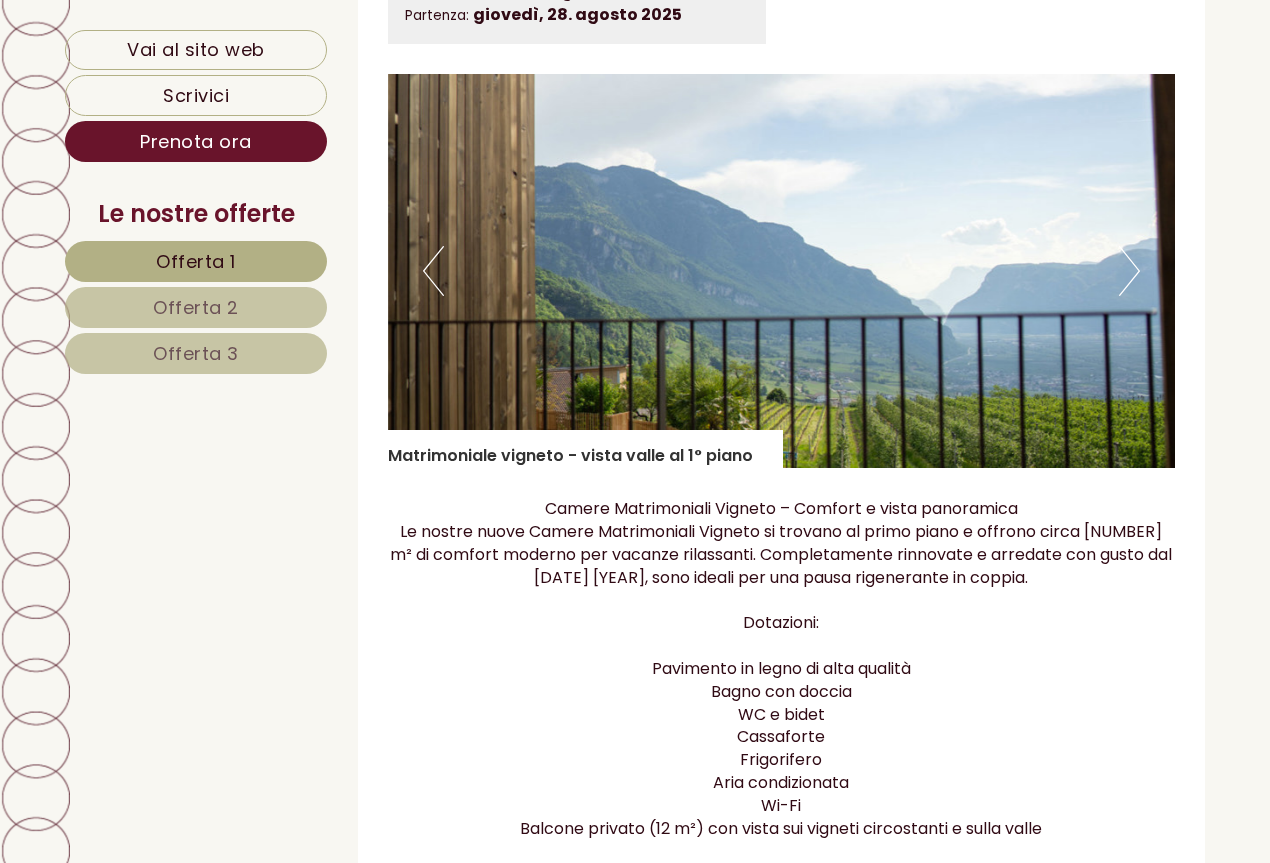 click on "Next" at bounding box center [1129, 271] 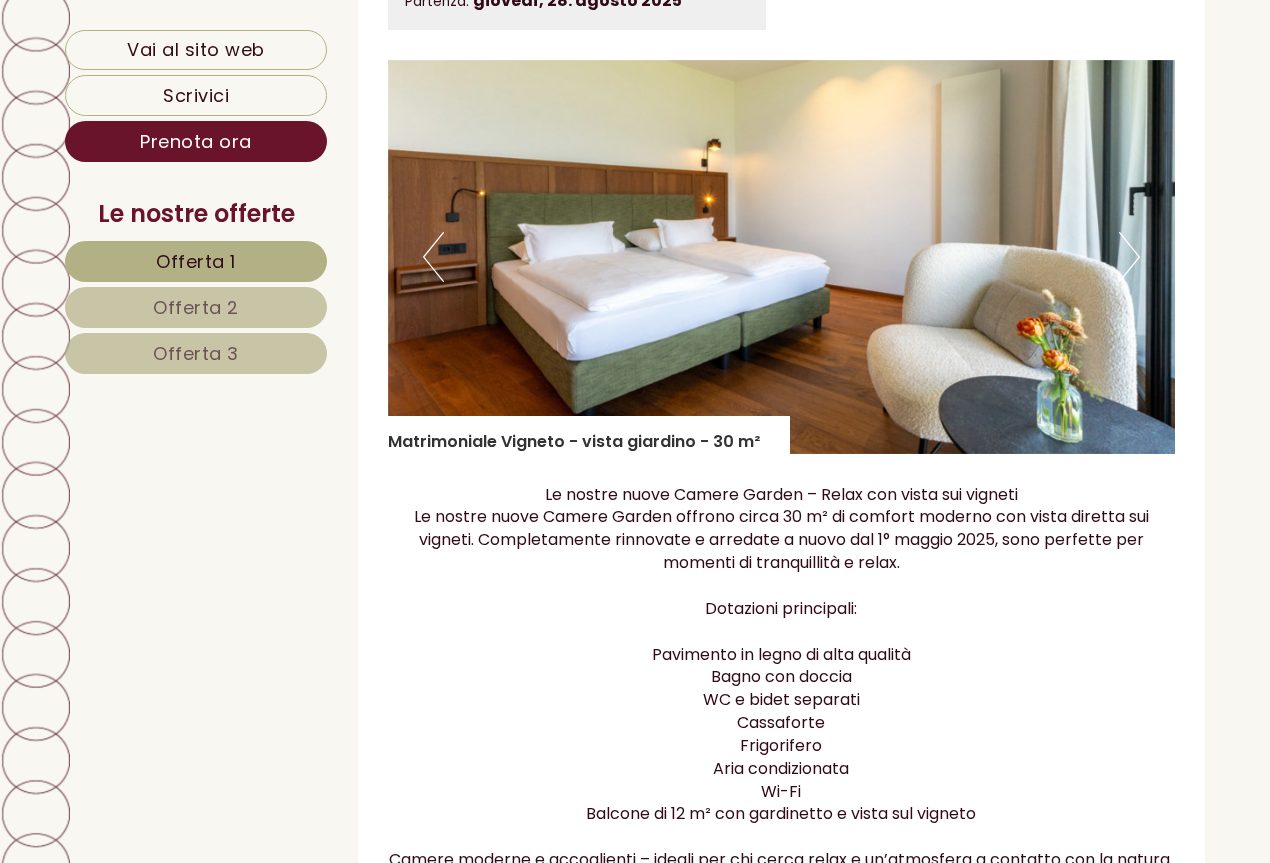 scroll, scrollTop: 3000, scrollLeft: 0, axis: vertical 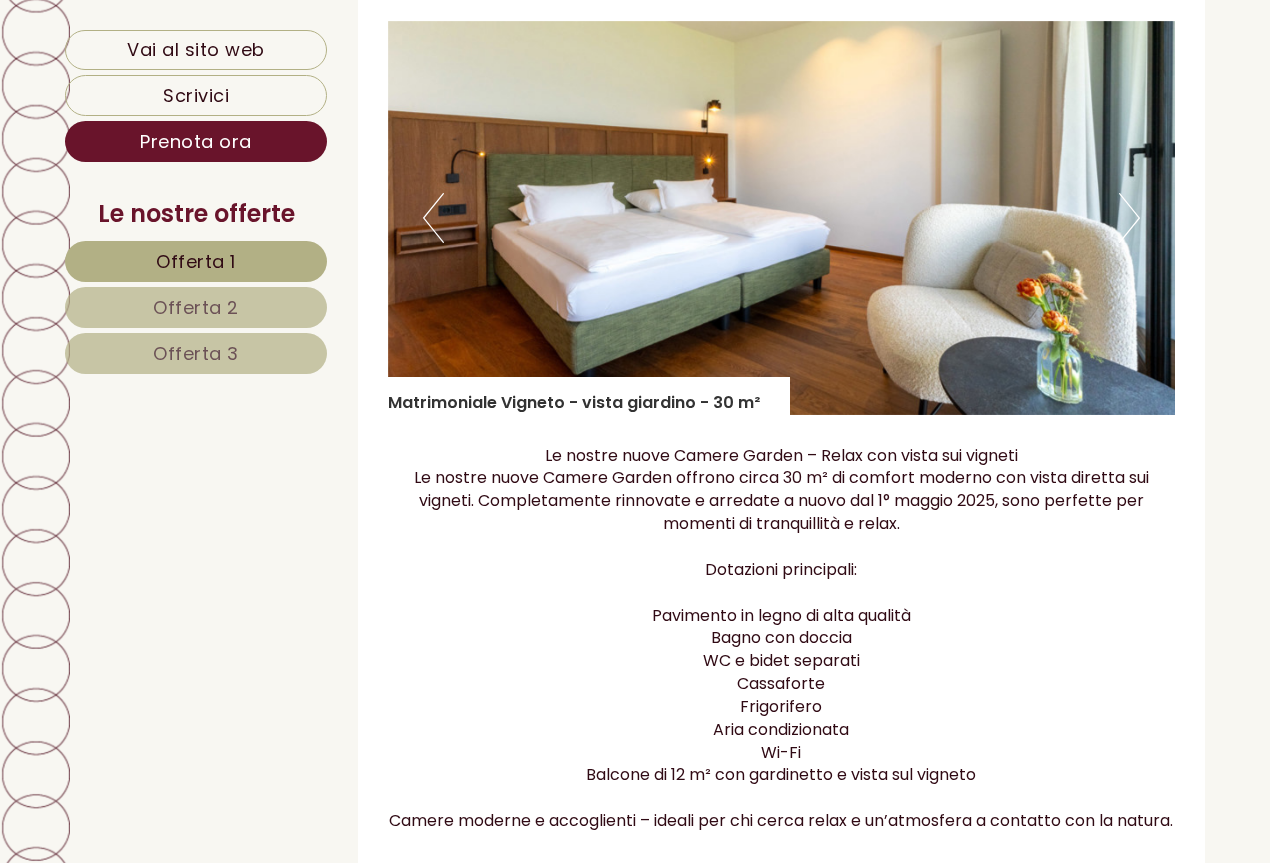click at bounding box center [782, 218] 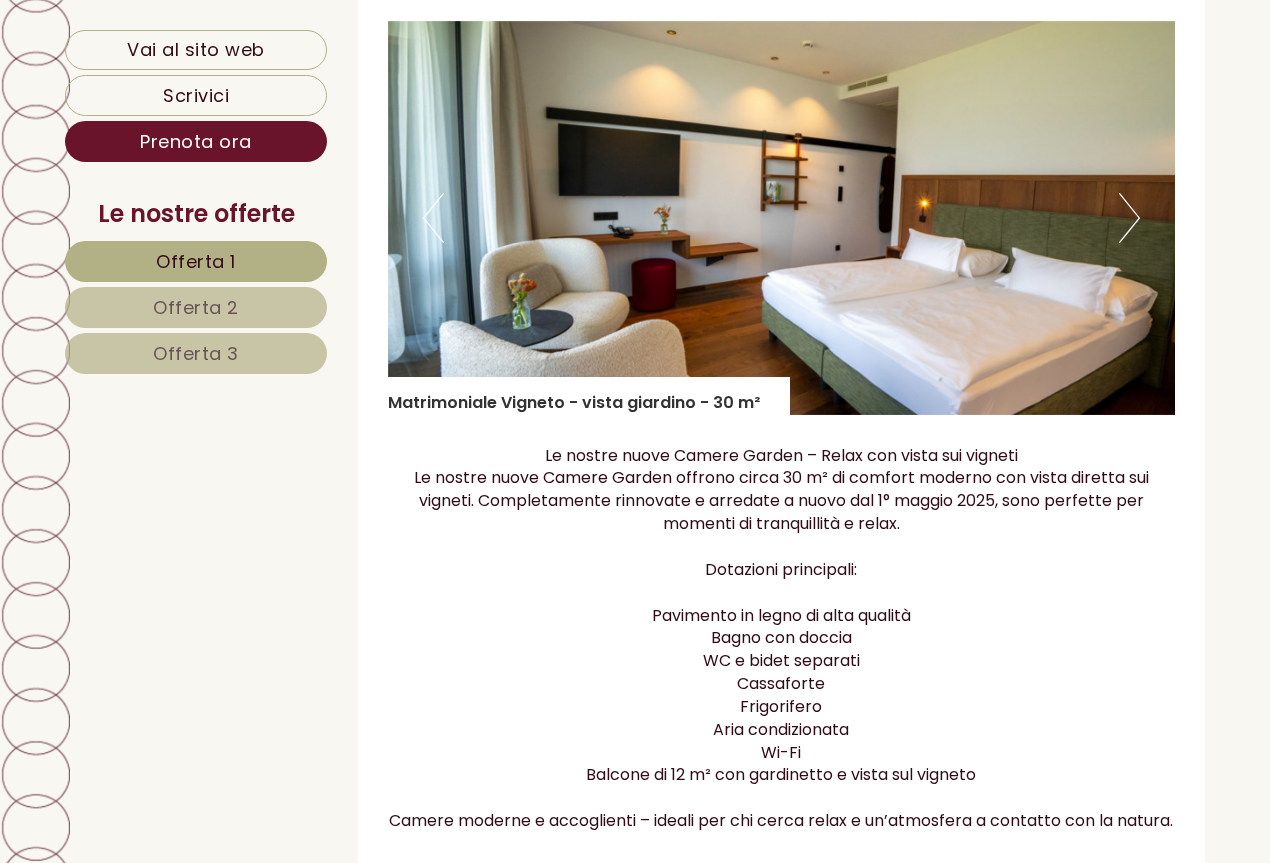 click on "Next" at bounding box center [1129, 218] 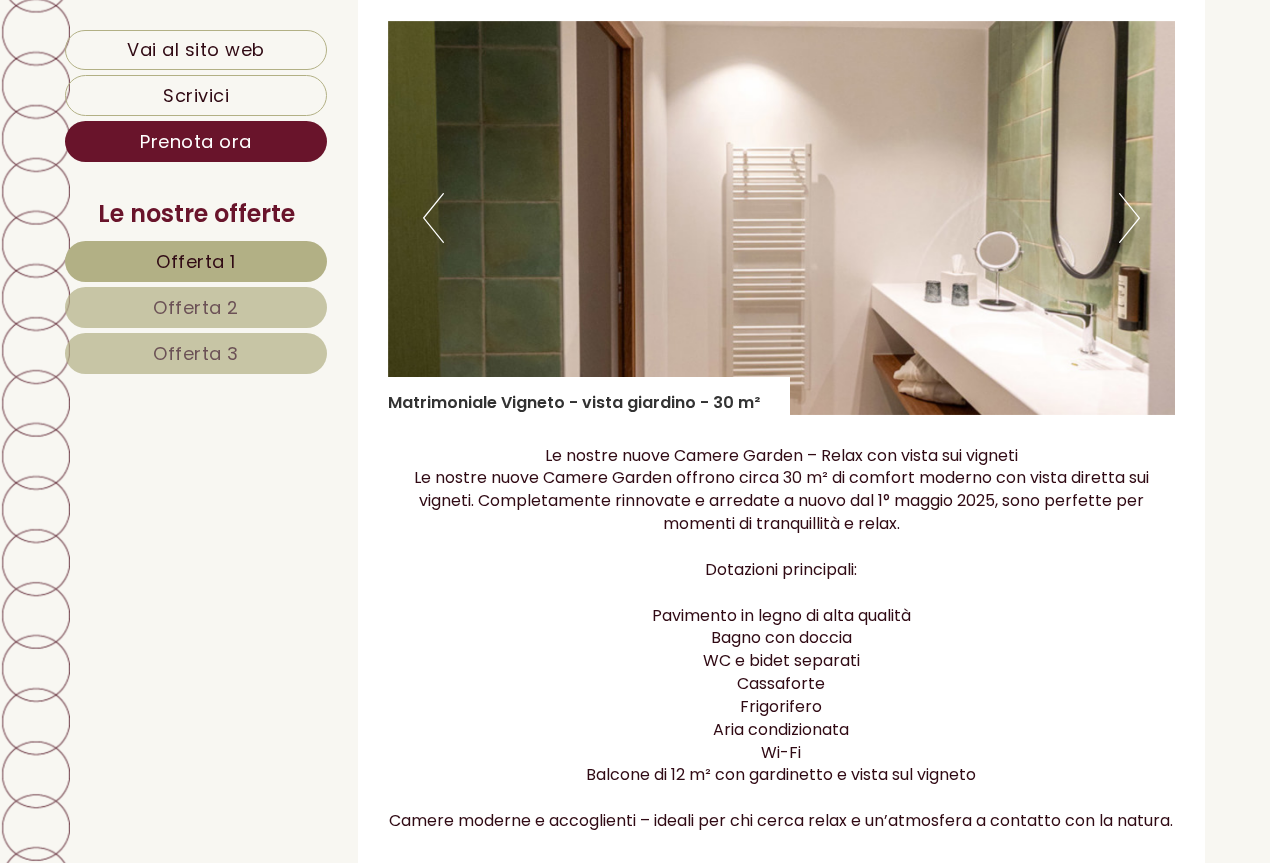 click on "Next" at bounding box center (1129, 218) 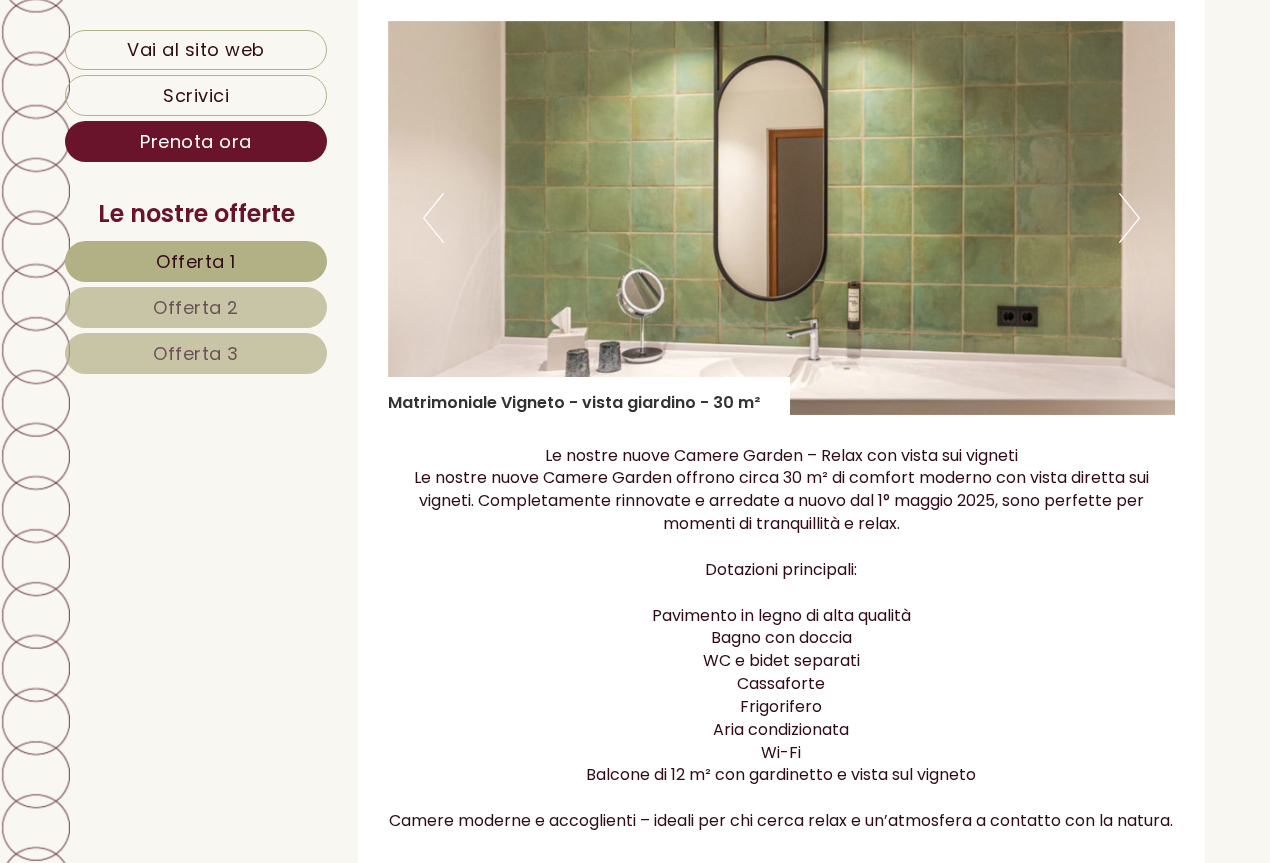 click on "Next" at bounding box center (1129, 218) 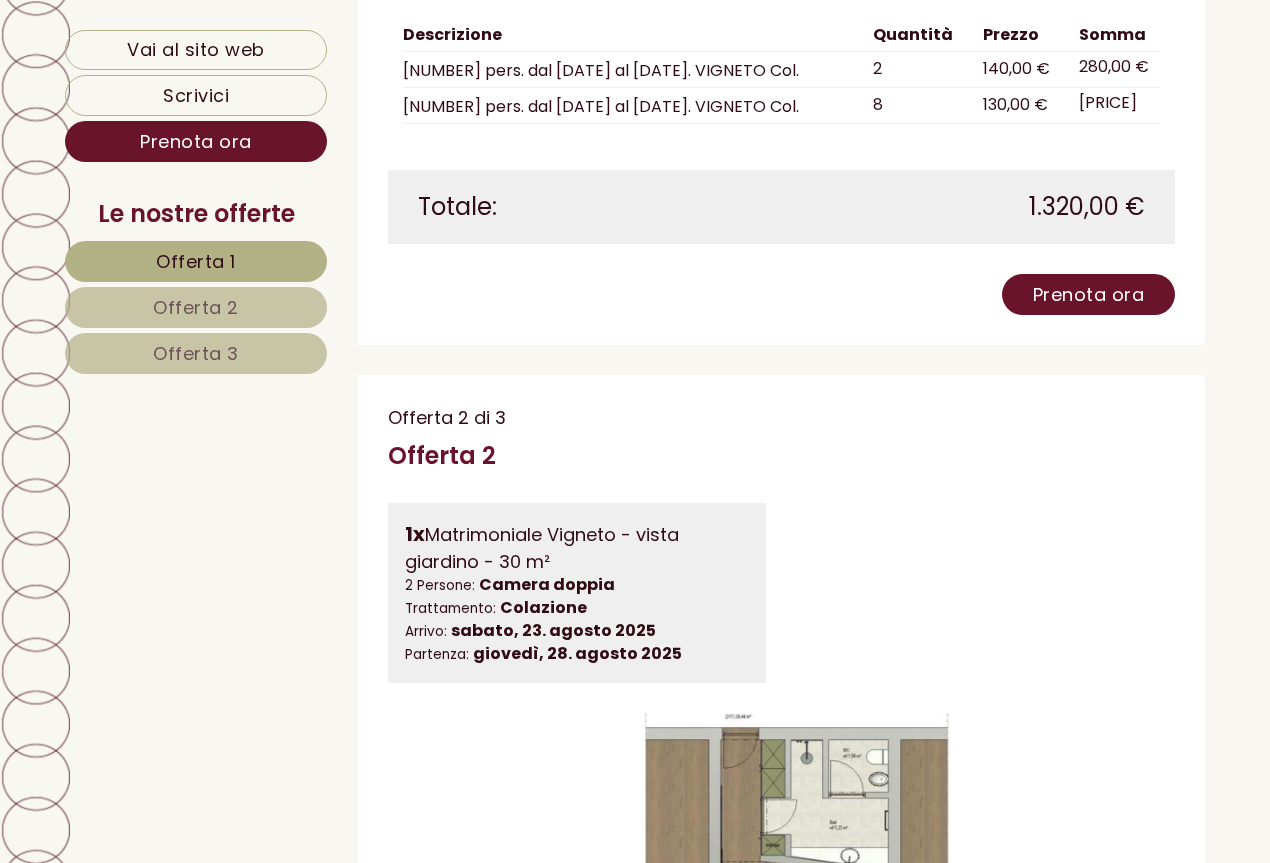scroll, scrollTop: 2333, scrollLeft: 0, axis: vertical 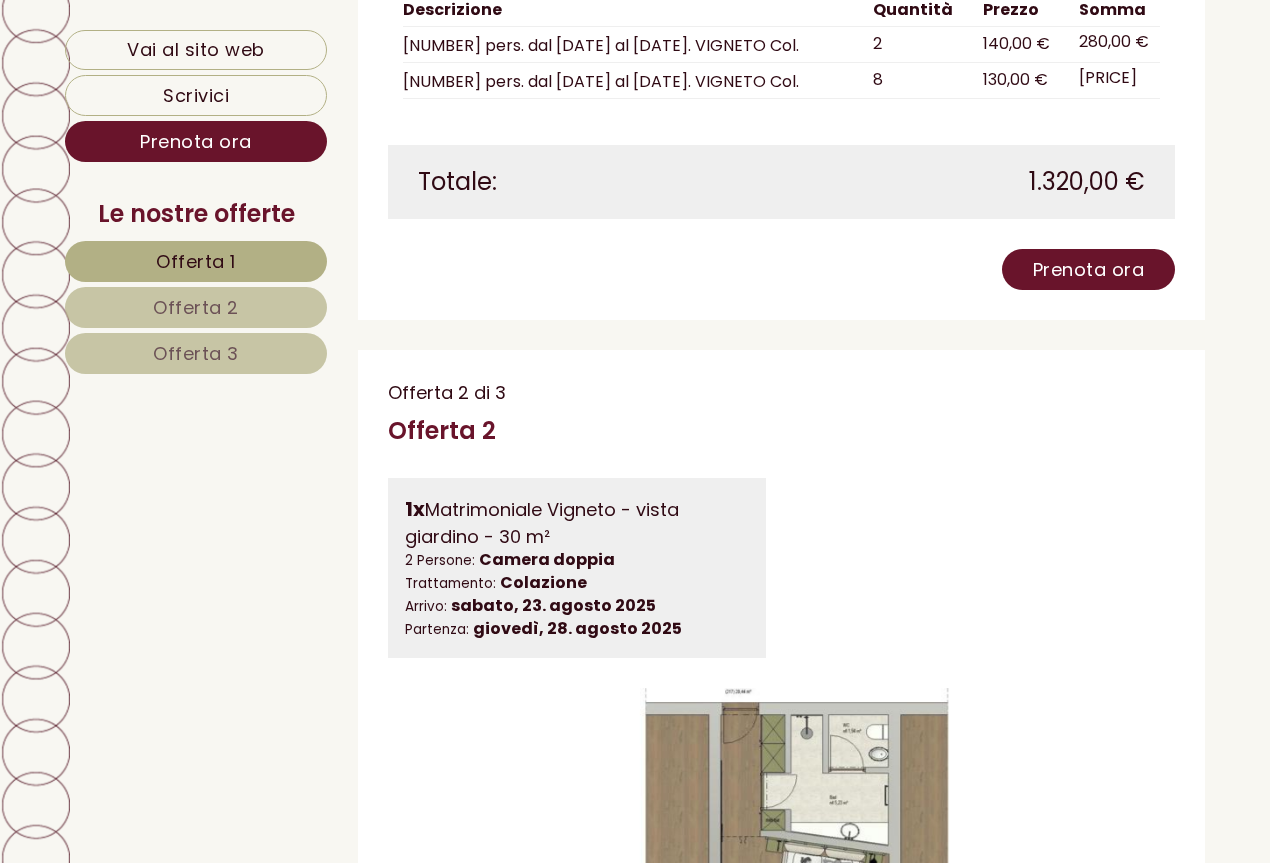 click on "Offerta 2" at bounding box center (196, 307) 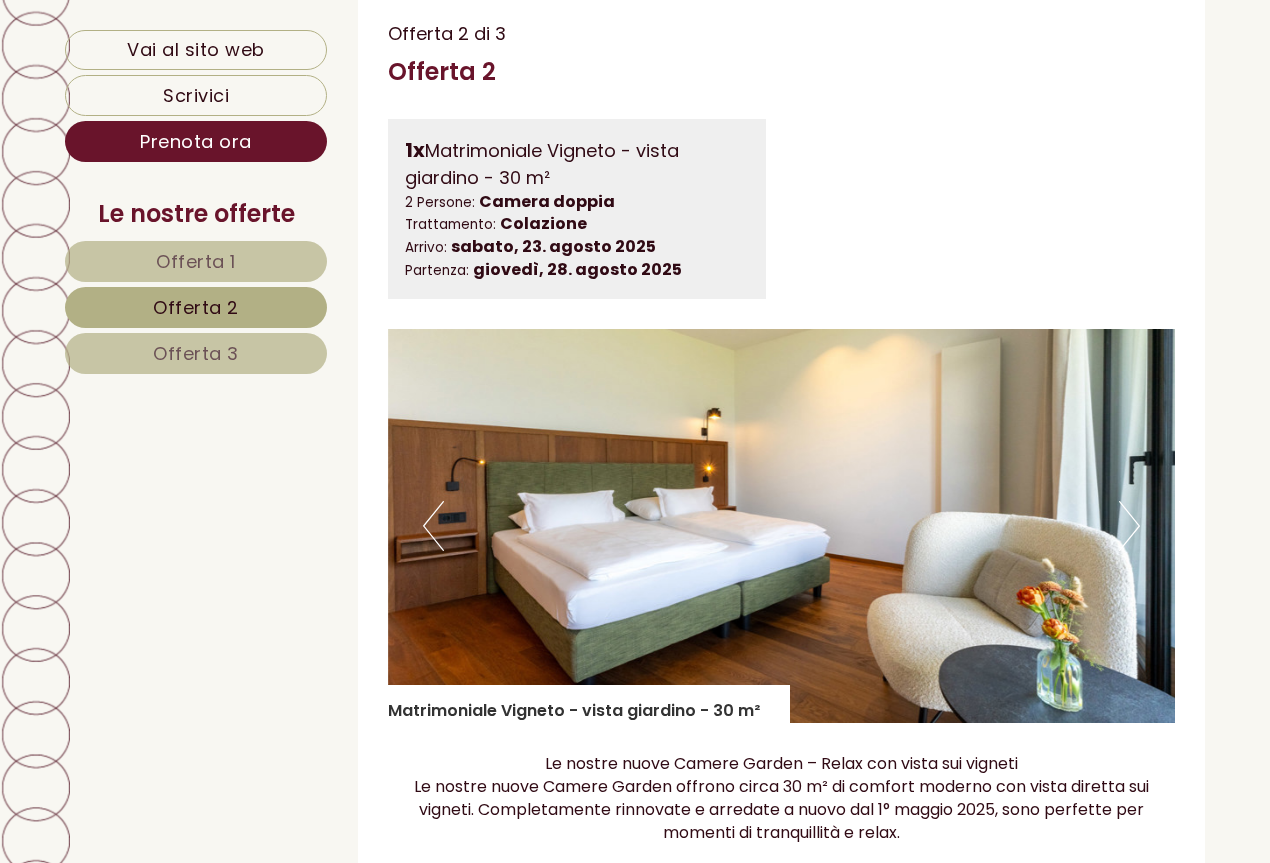 scroll, scrollTop: 1069, scrollLeft: 0, axis: vertical 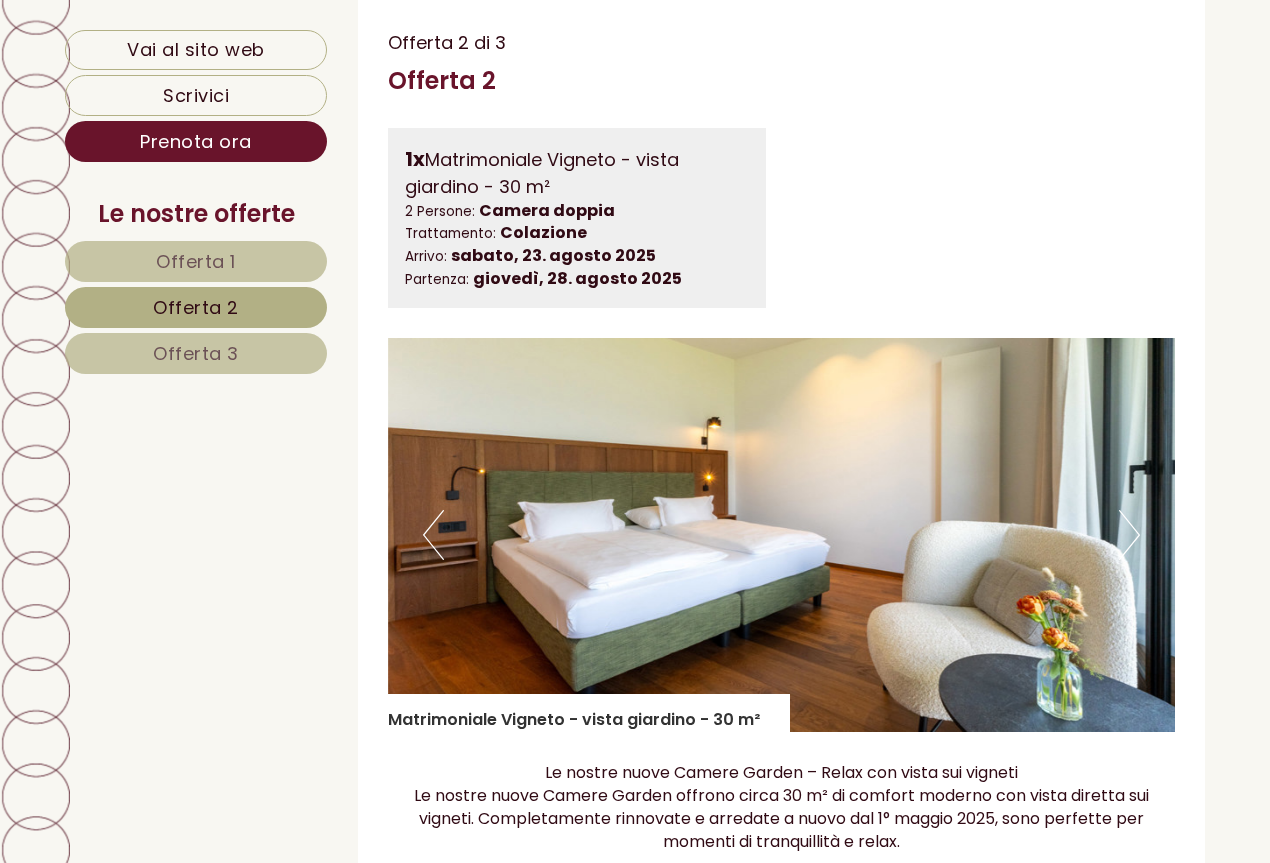 click on "Next" at bounding box center [1129, 535] 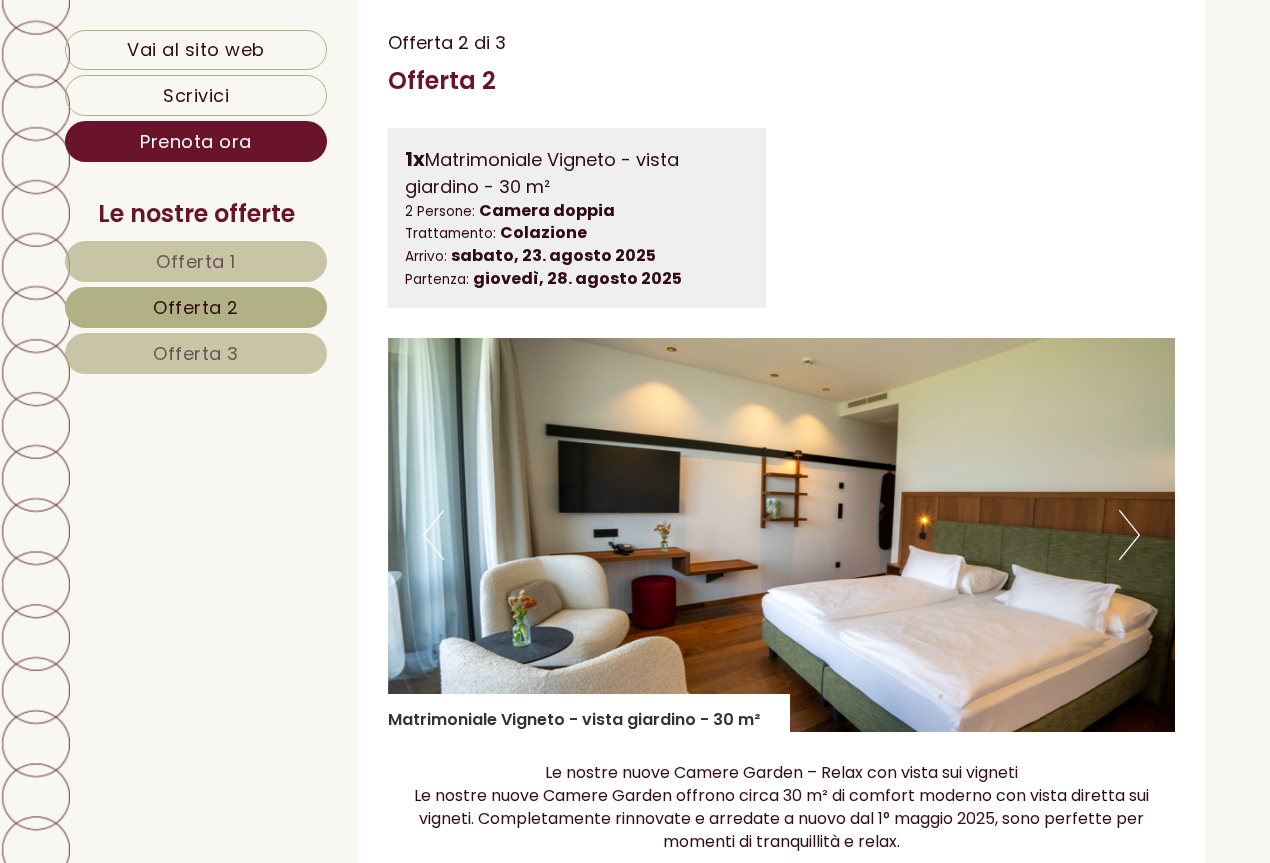 click on "Next" at bounding box center [1129, 535] 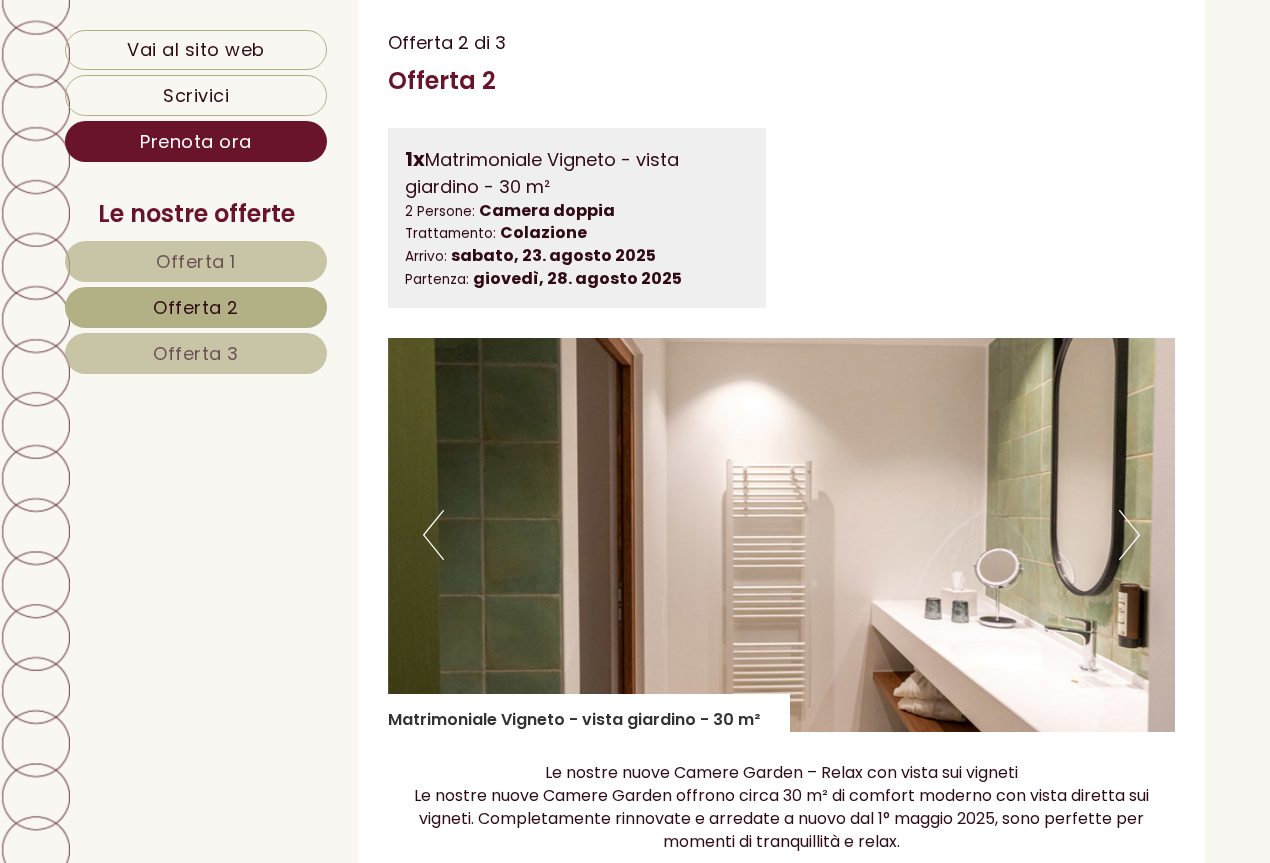 click on "Next" at bounding box center [1129, 535] 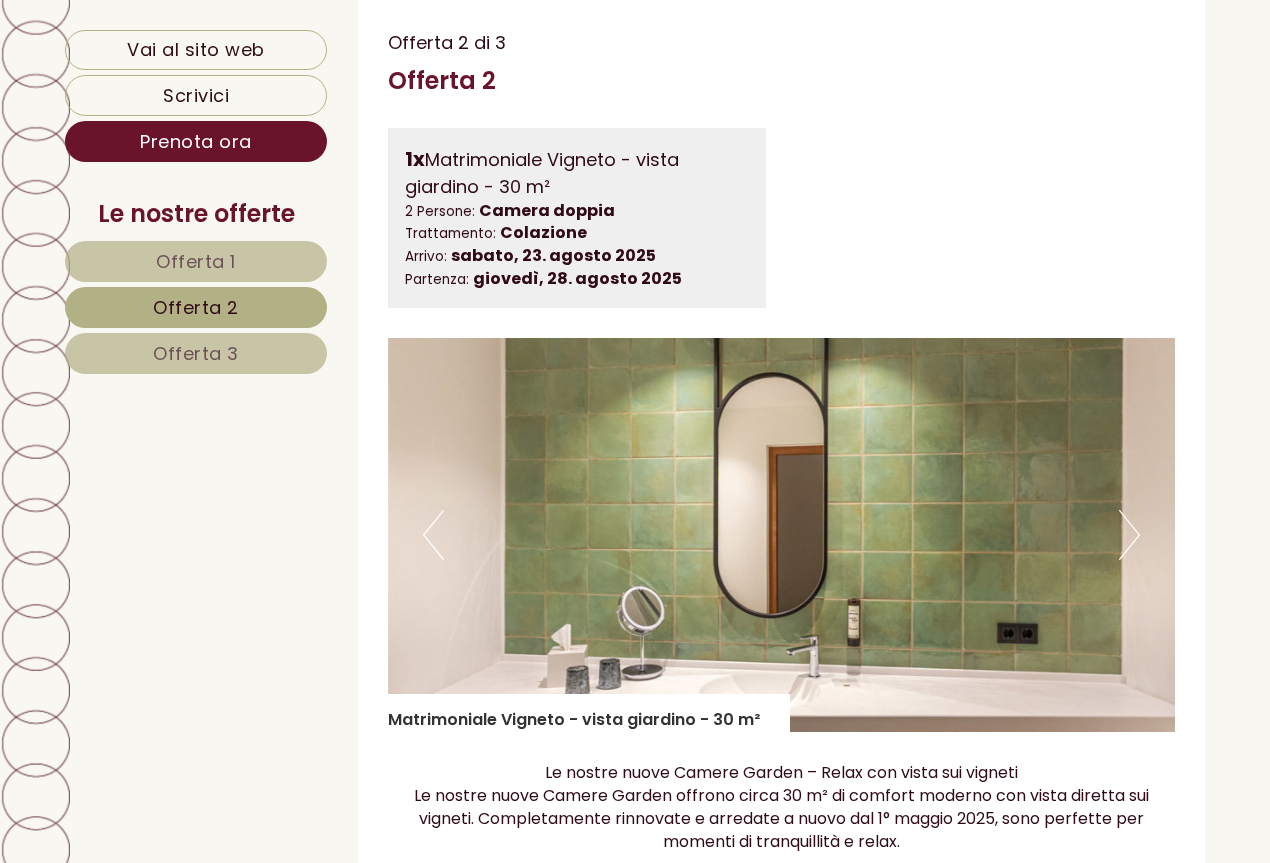 click on "Next" at bounding box center [1129, 535] 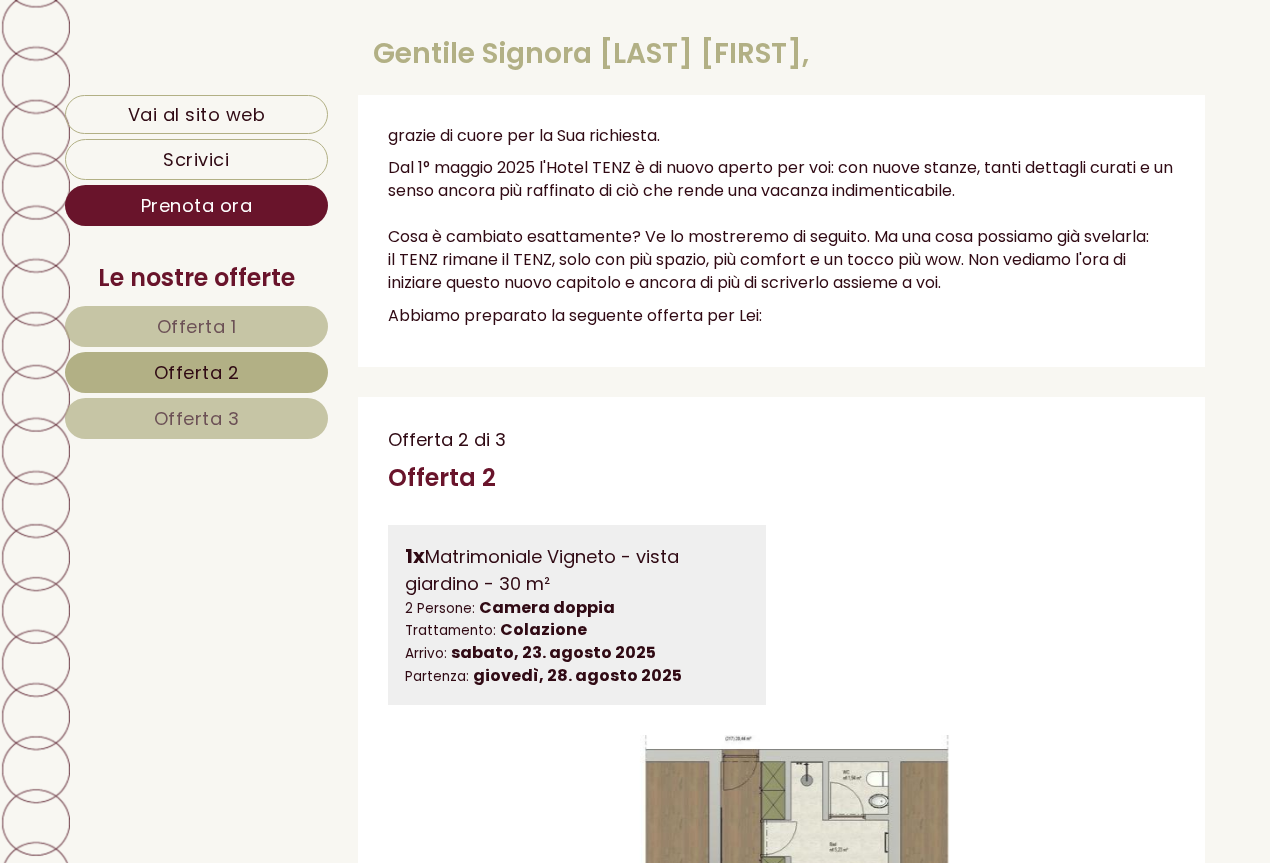 scroll, scrollTop: 403, scrollLeft: 0, axis: vertical 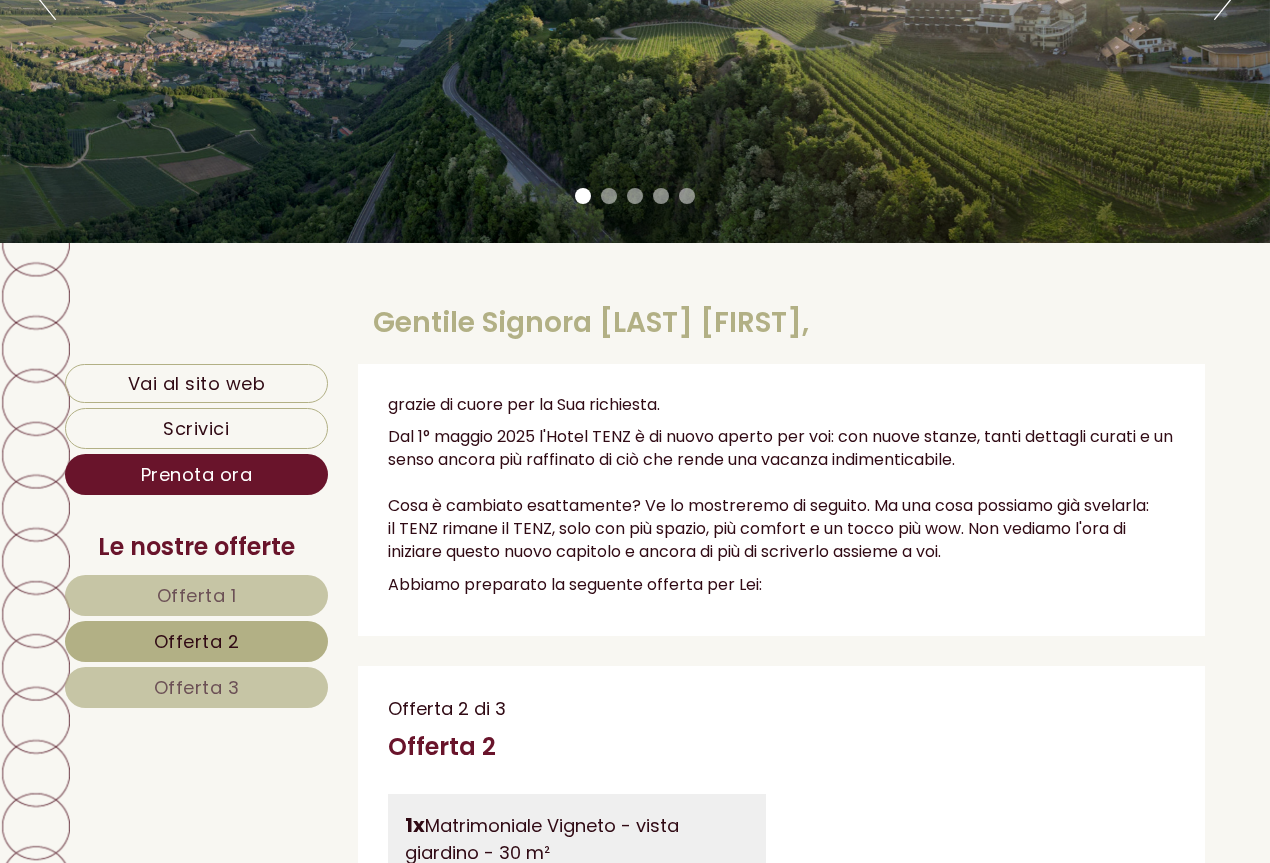 click on "Offerta 1" at bounding box center (197, 595) 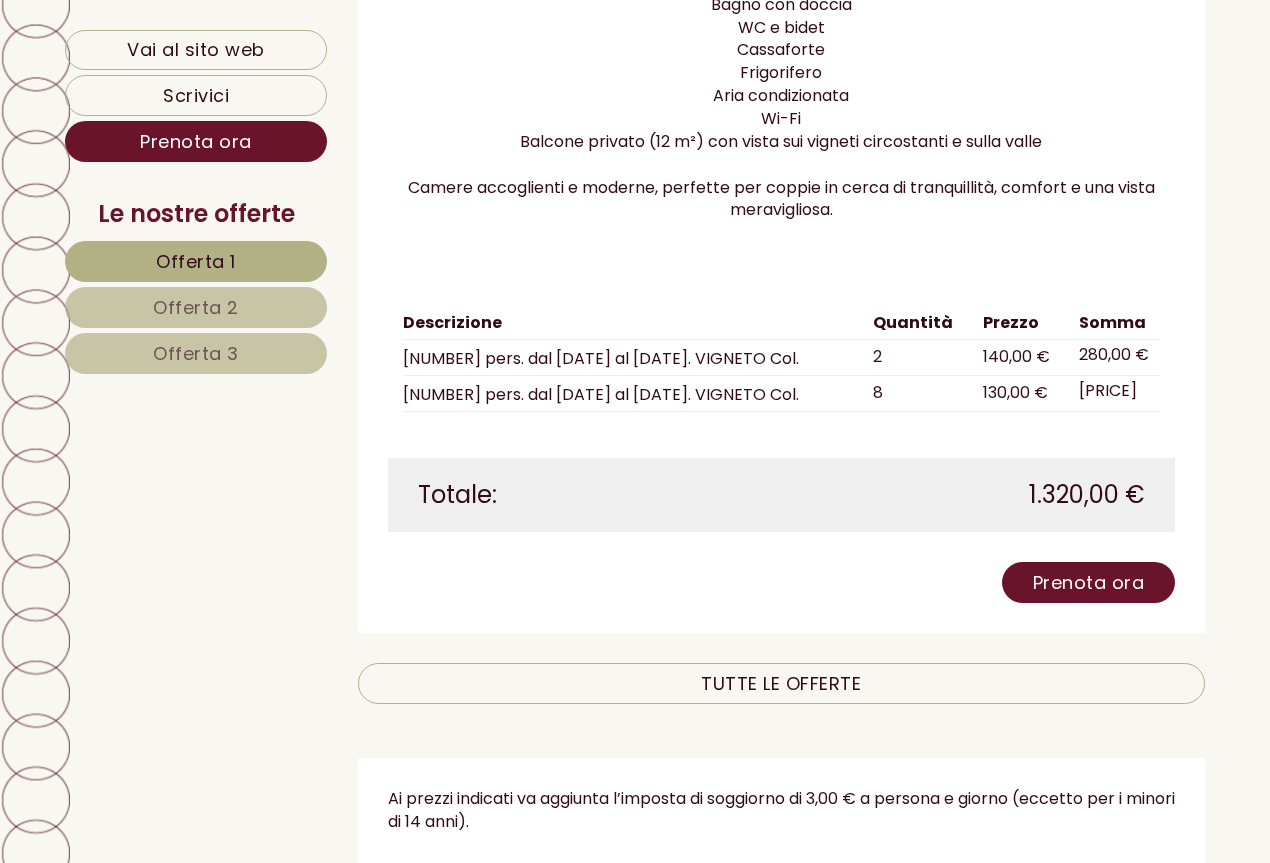 scroll, scrollTop: 2069, scrollLeft: 0, axis: vertical 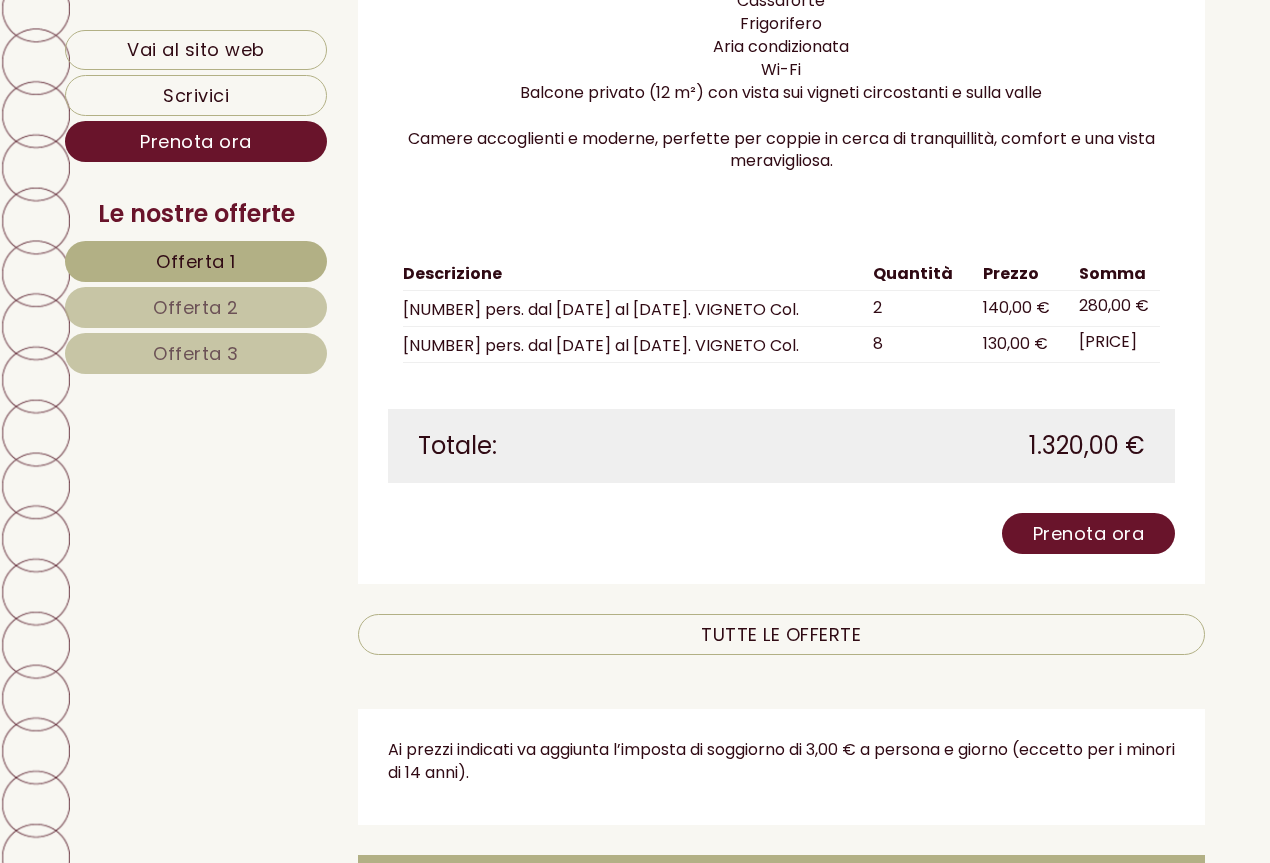 click on "Offerta 2" at bounding box center [196, 307] 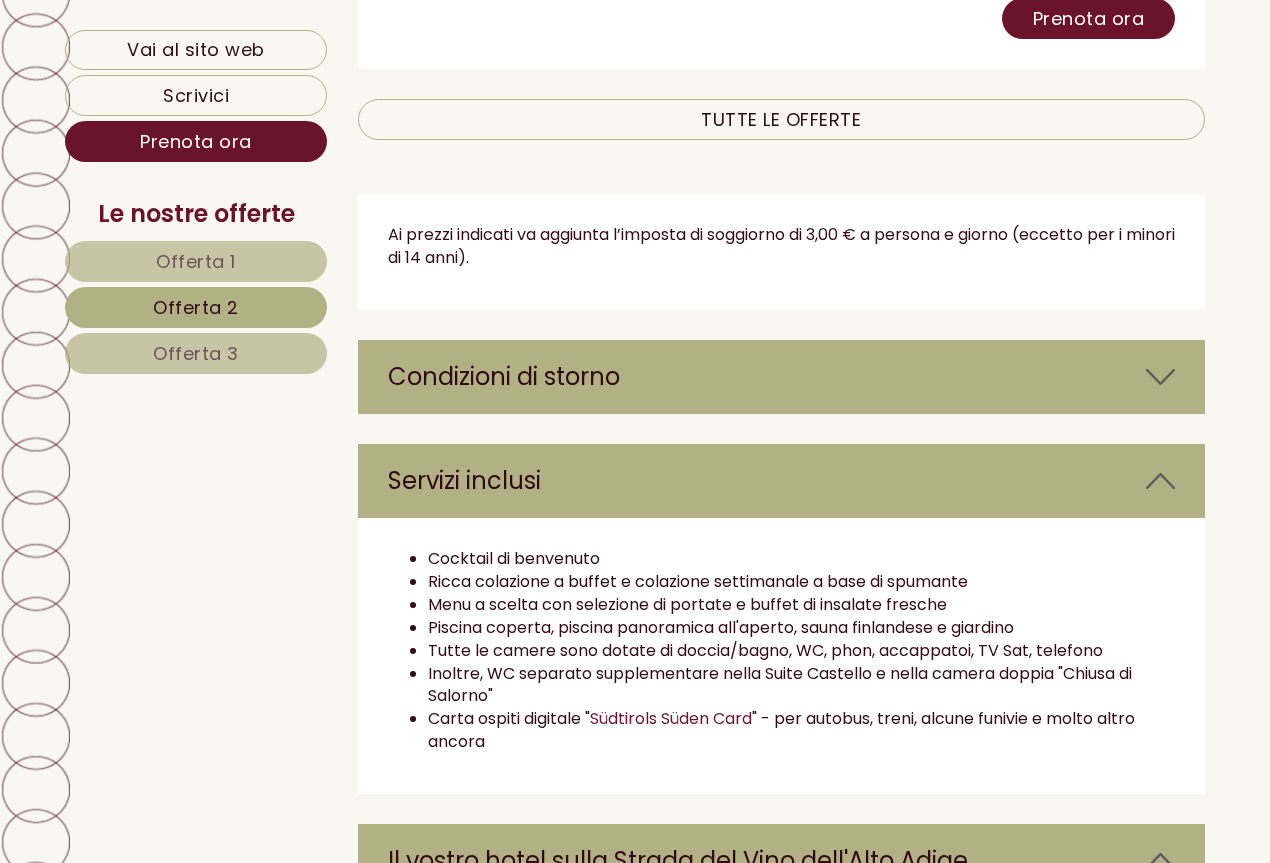scroll, scrollTop: 2569, scrollLeft: 0, axis: vertical 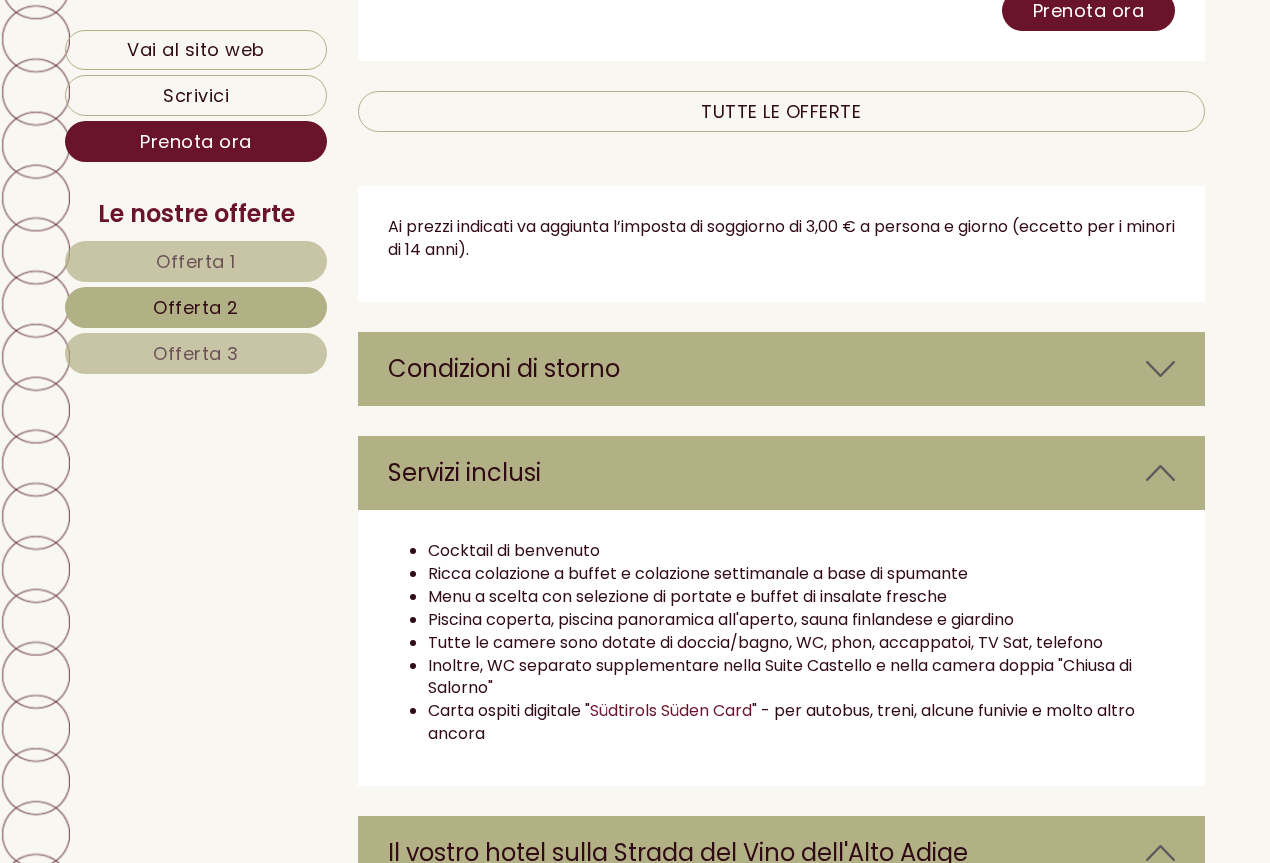click on "Offerta 3" at bounding box center [196, 353] 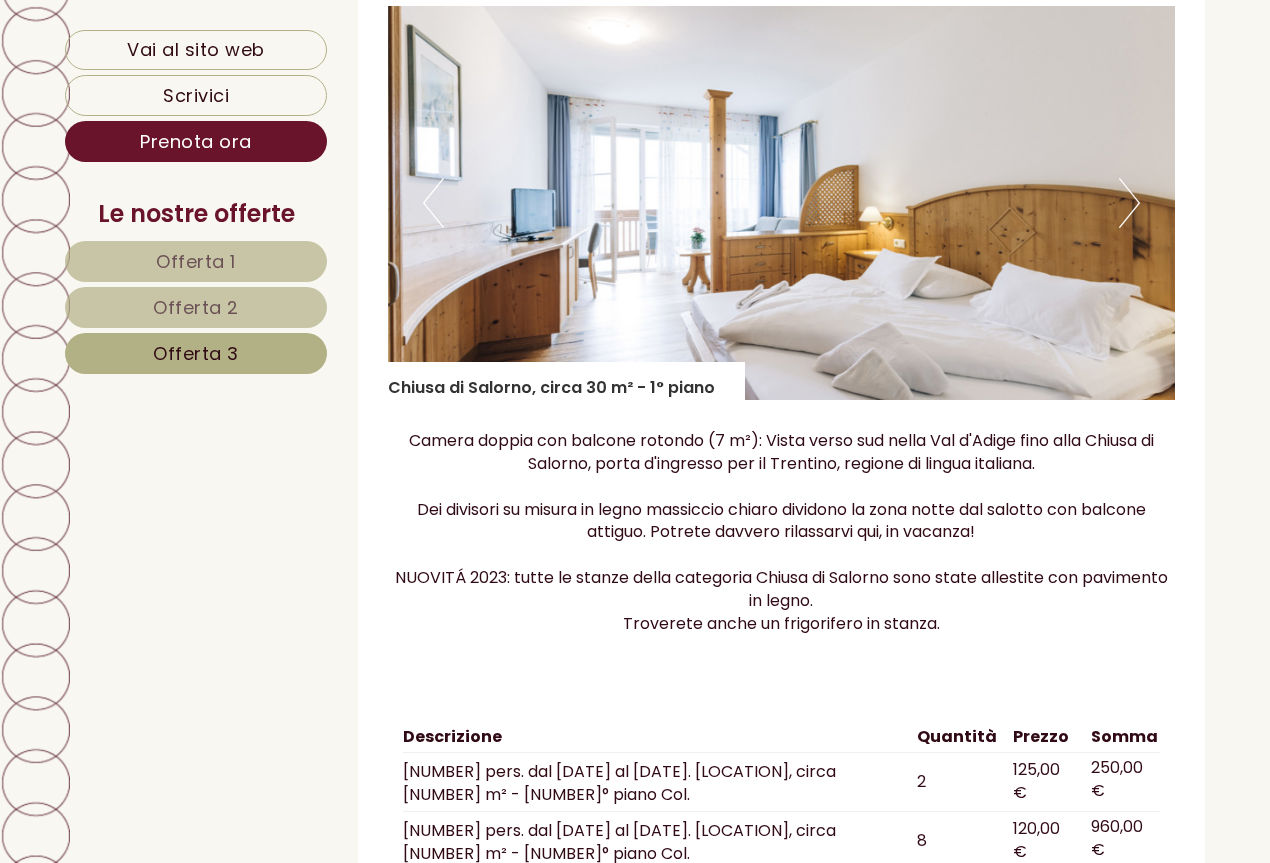 scroll, scrollTop: 1402, scrollLeft: 0, axis: vertical 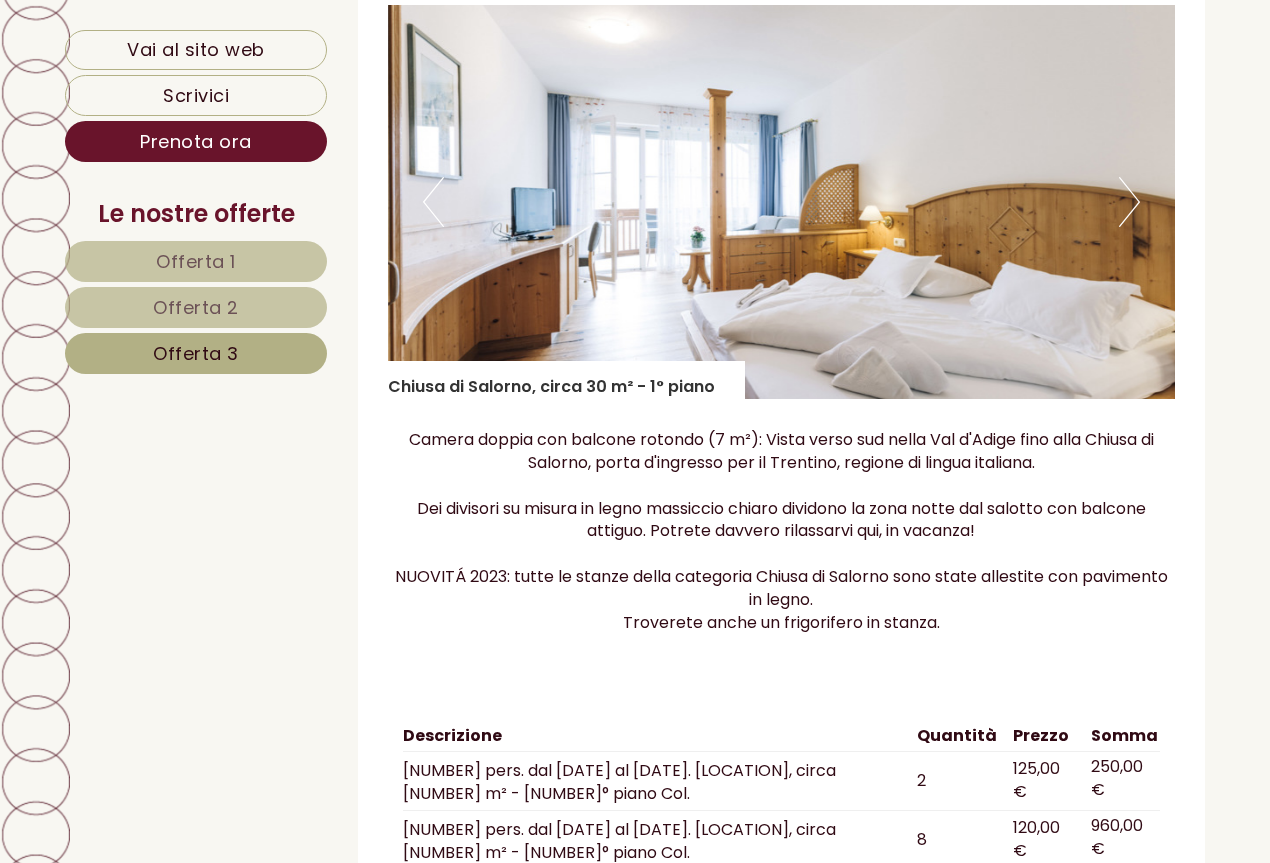 click at bounding box center (782, 202) 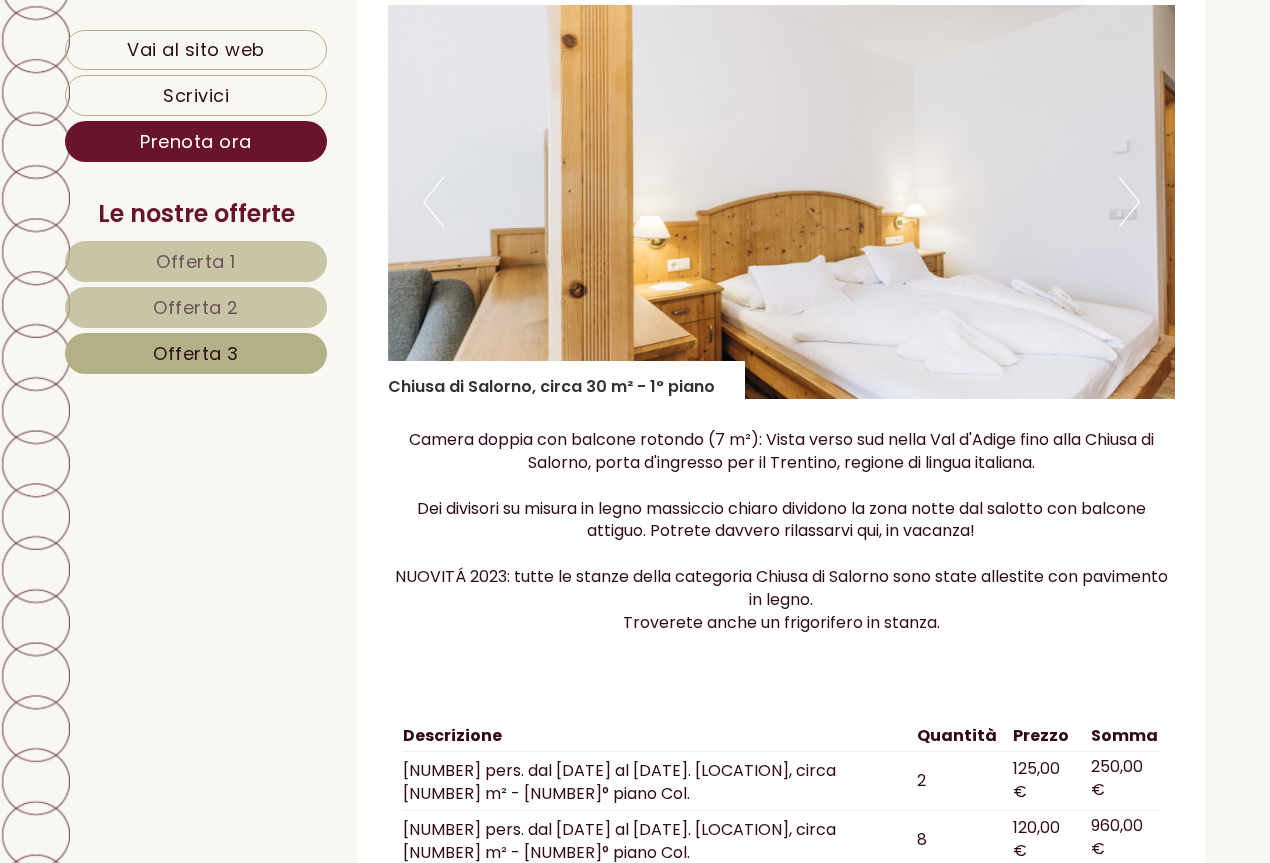 click on "Next" at bounding box center [1129, 202] 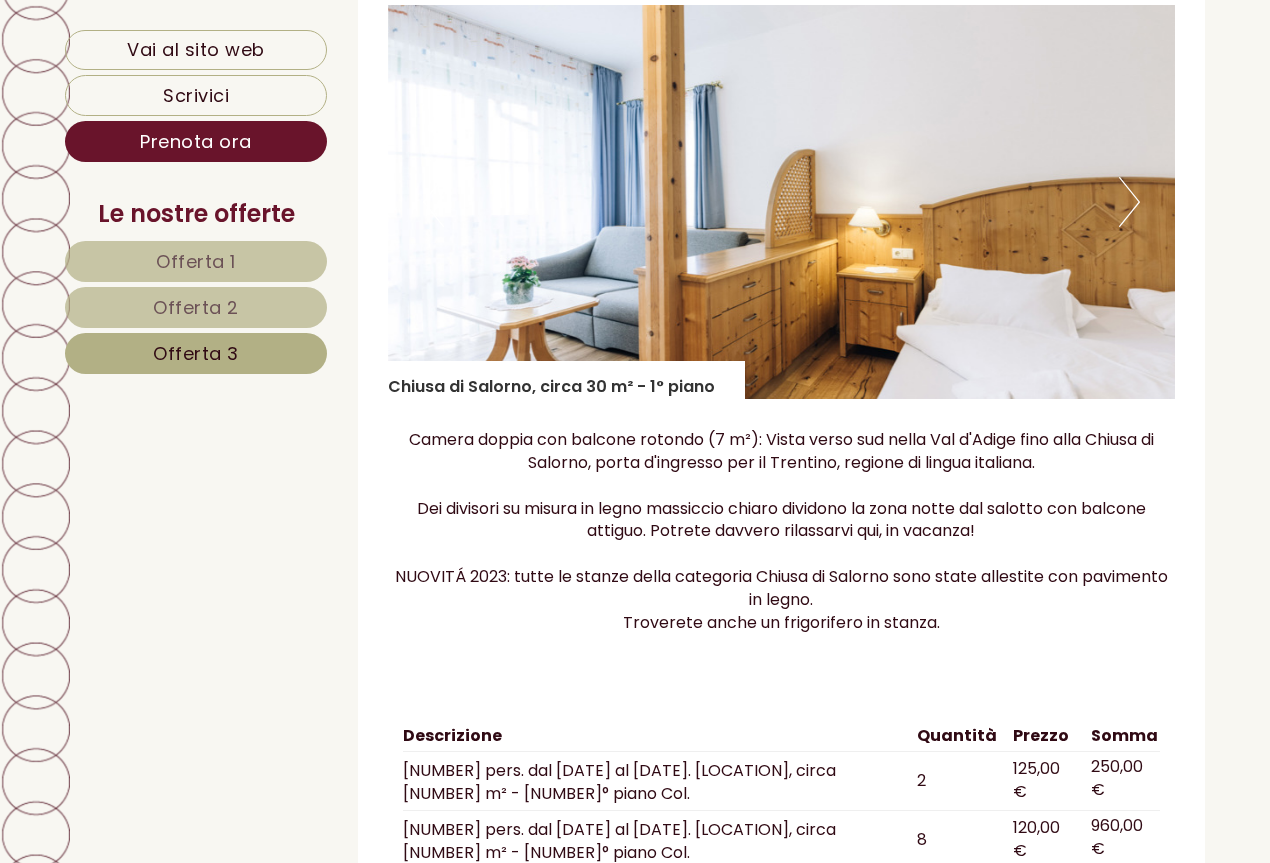 click on "Next" at bounding box center (1129, 202) 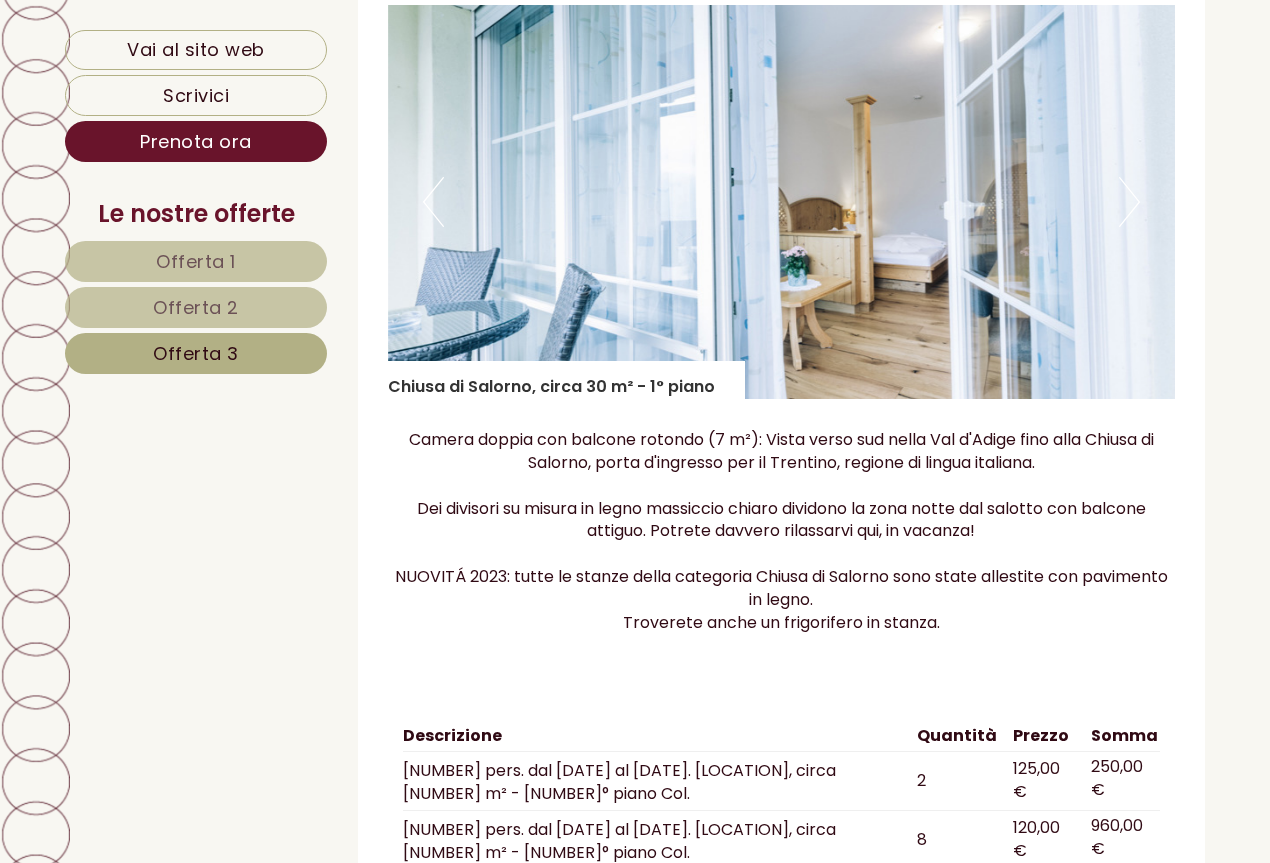 click on "Next" at bounding box center (1129, 202) 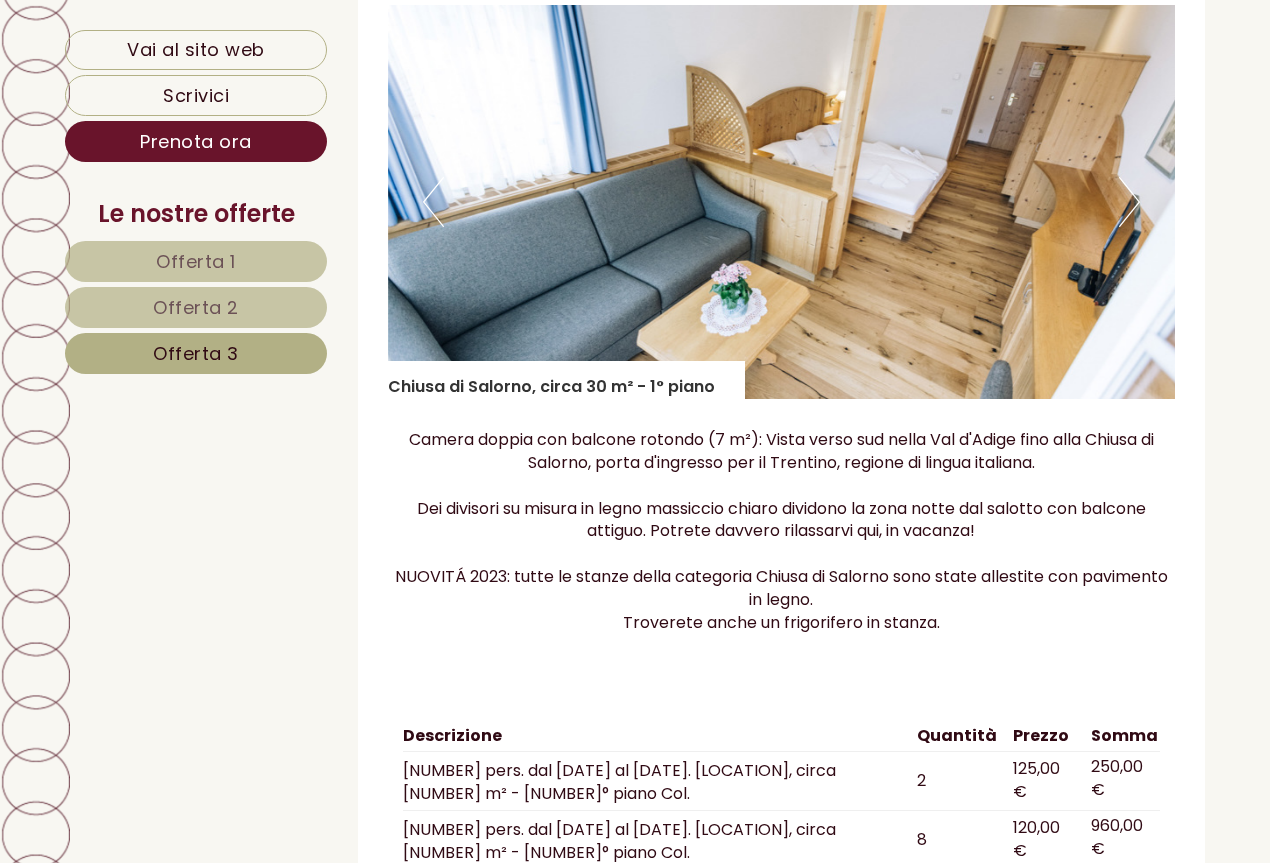 click on "Next" at bounding box center (1129, 202) 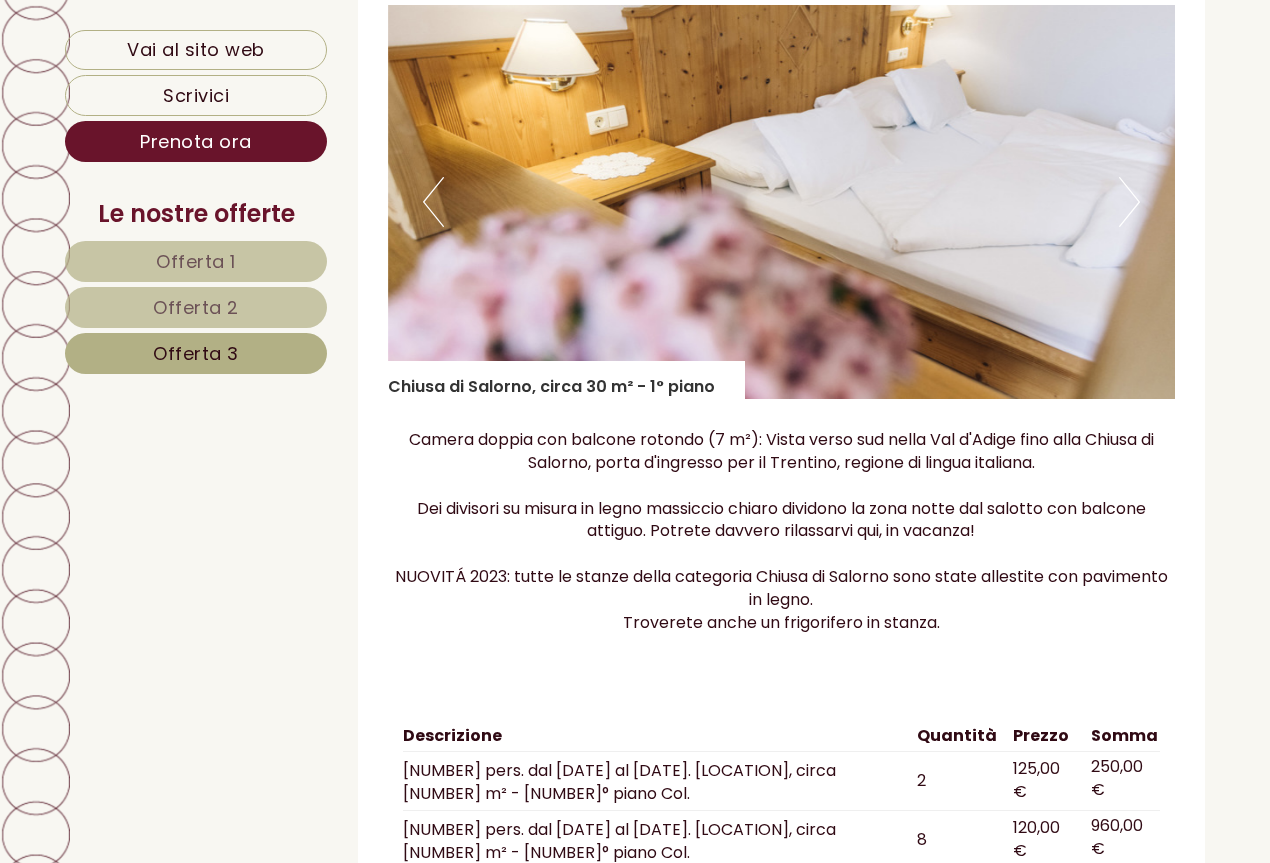 click on "Next" at bounding box center (1129, 202) 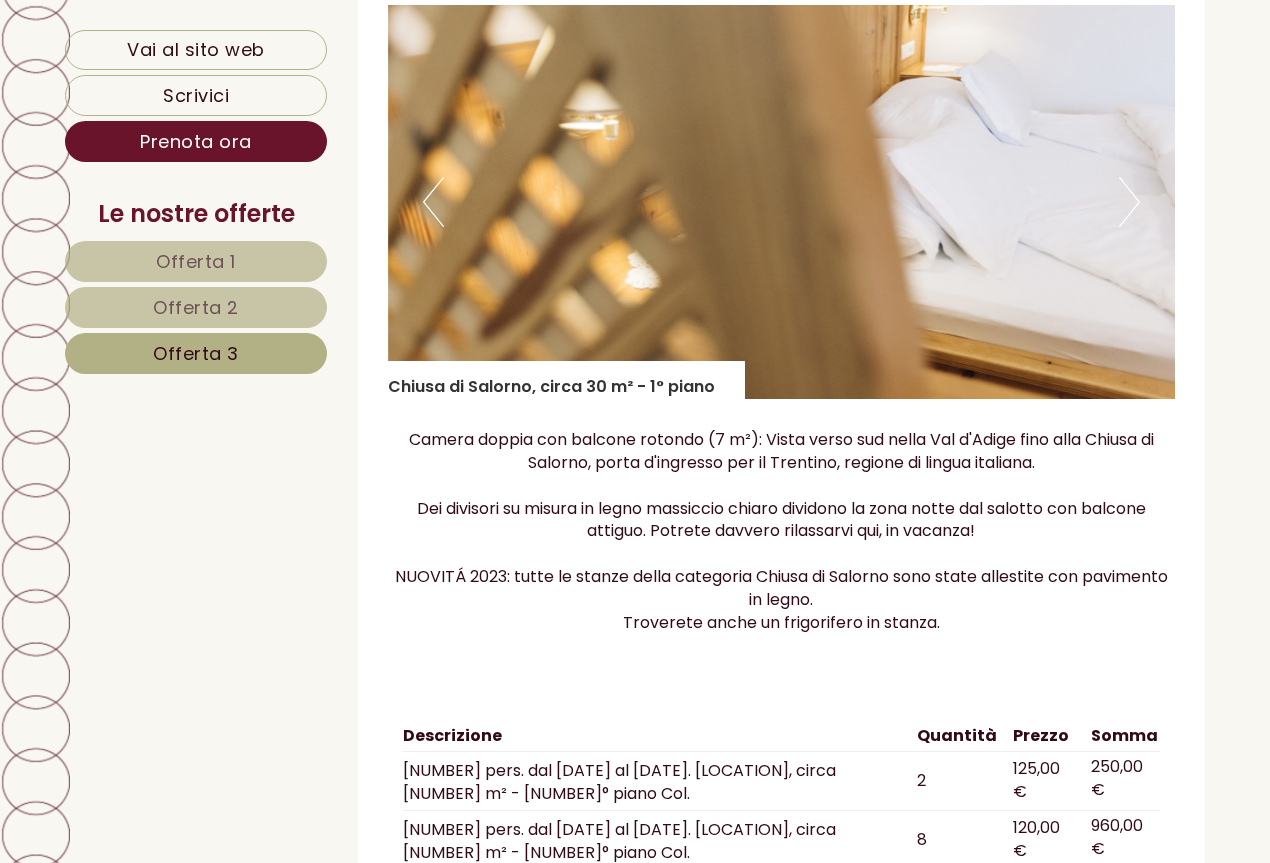 click on "Next" at bounding box center (1129, 202) 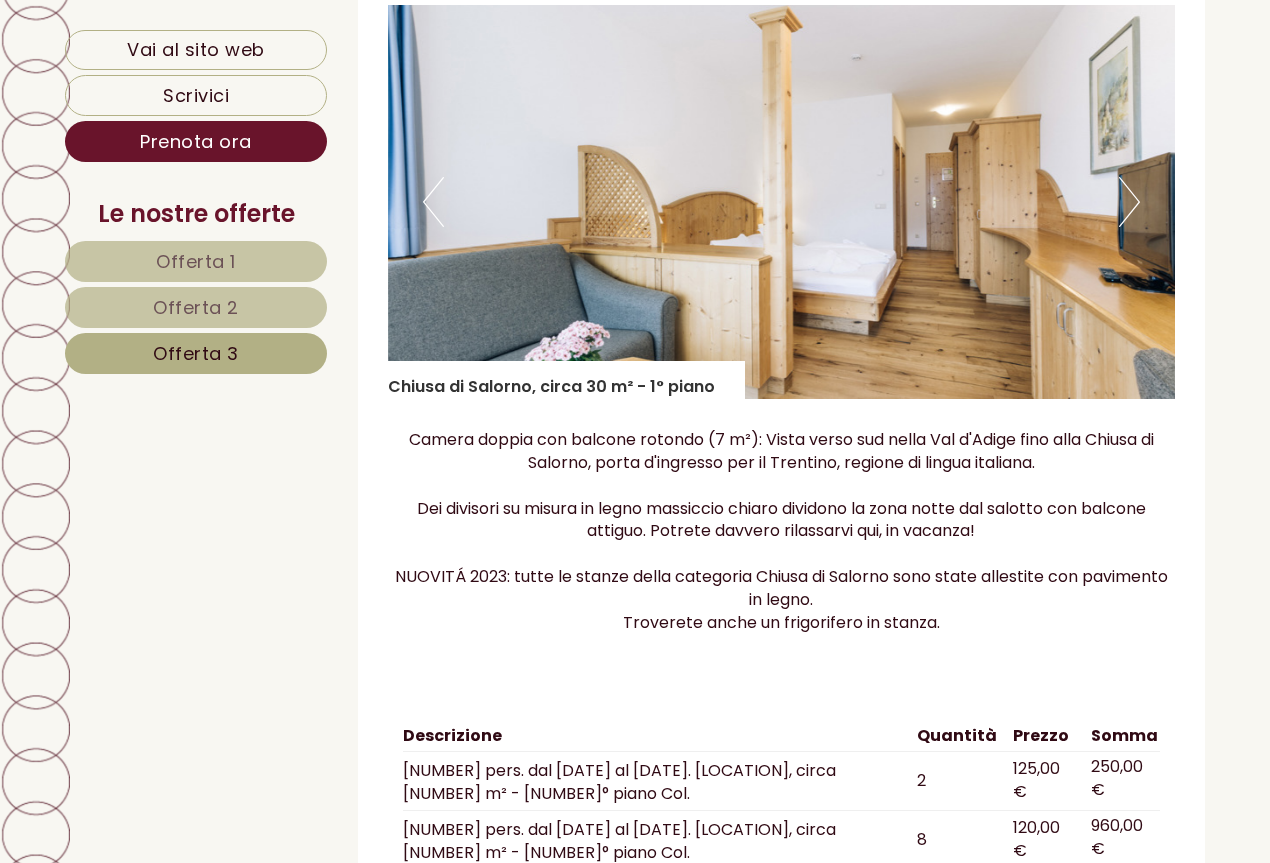 click on "Next" at bounding box center [1129, 202] 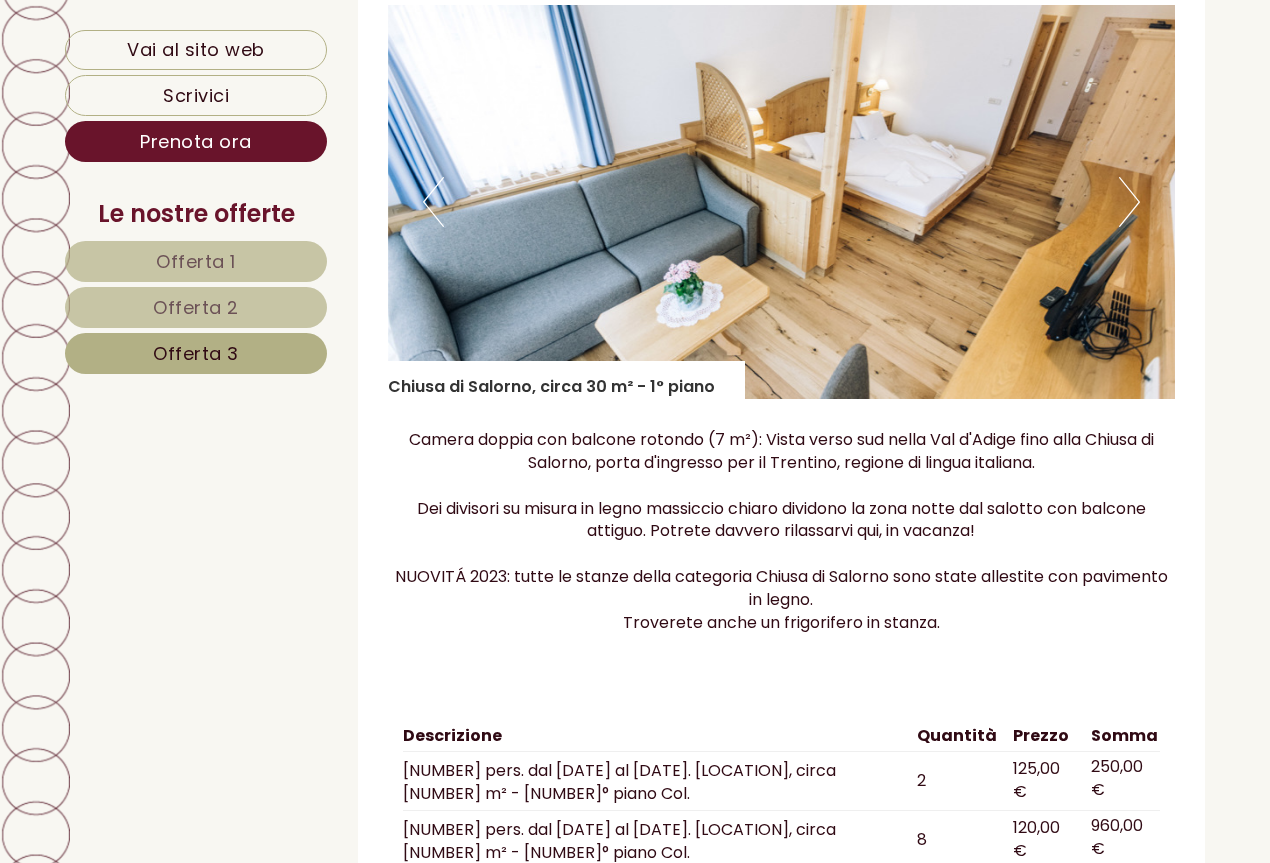 click on "Next" at bounding box center (1129, 202) 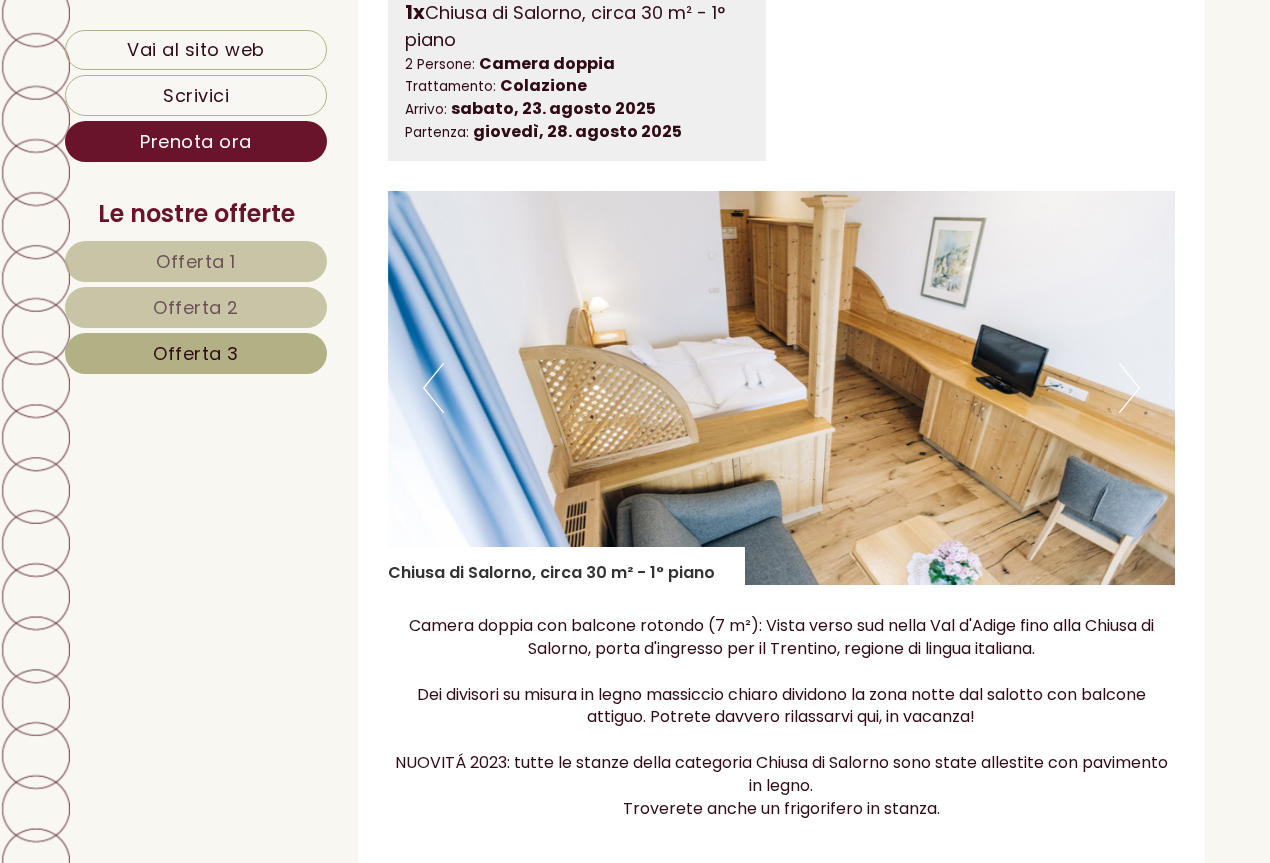 scroll, scrollTop: 1402, scrollLeft: 0, axis: vertical 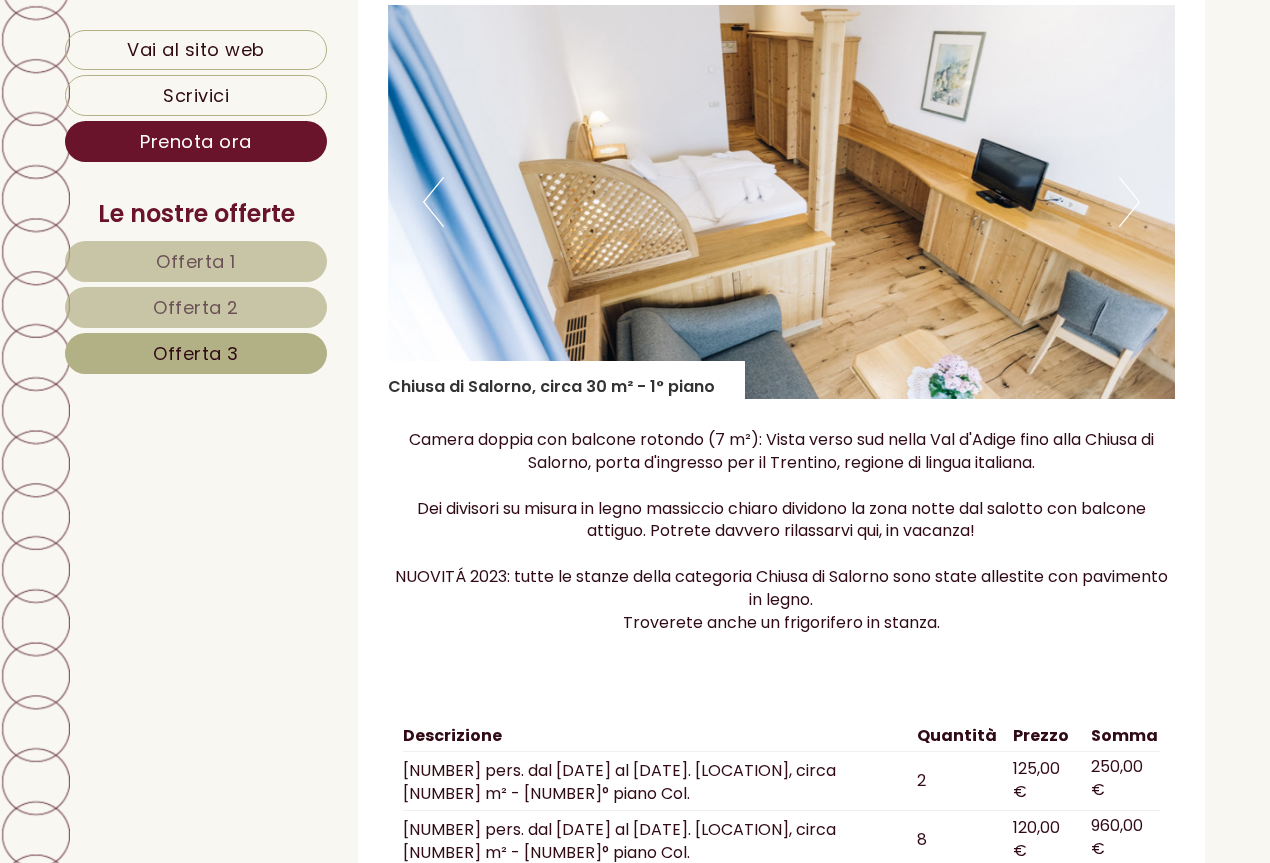 click on "Next" at bounding box center (1129, 202) 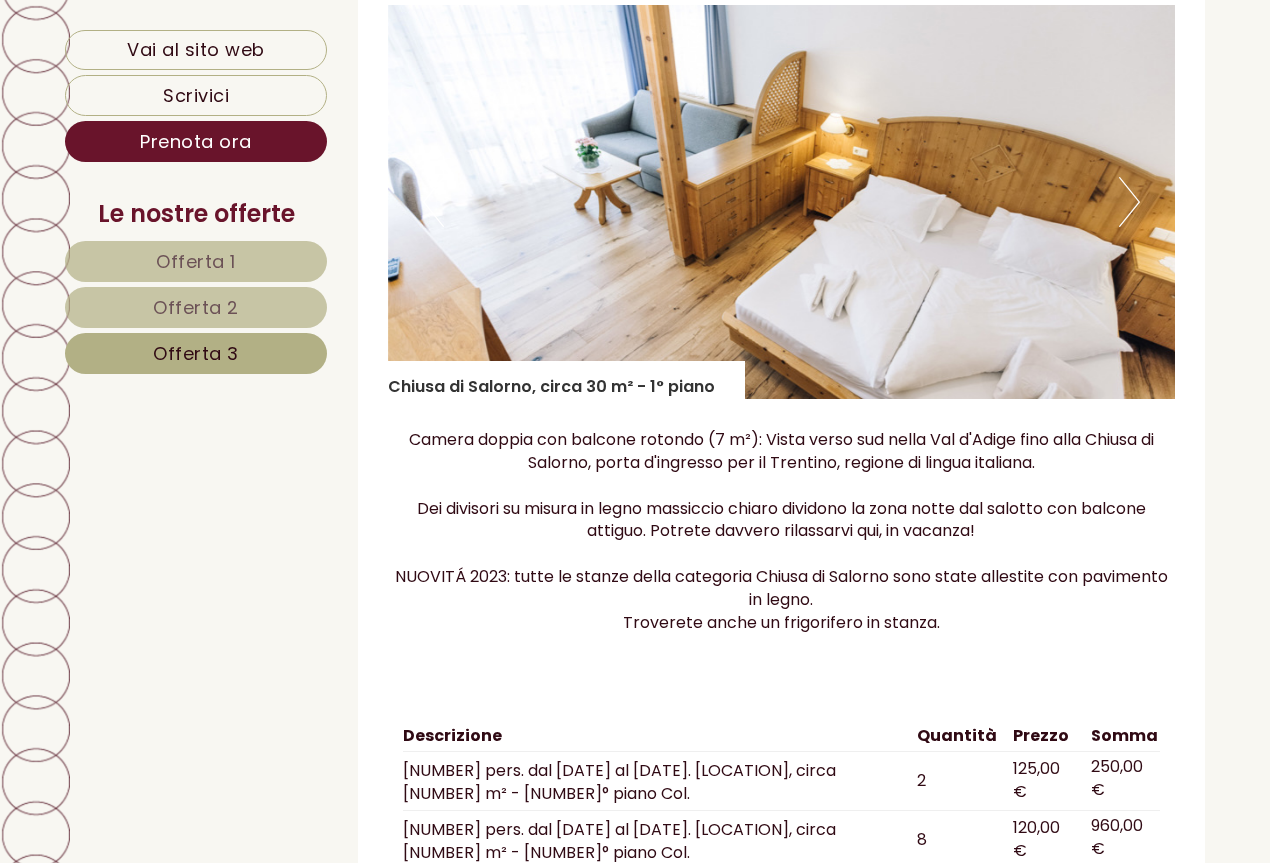 click on "Next" at bounding box center [1129, 202] 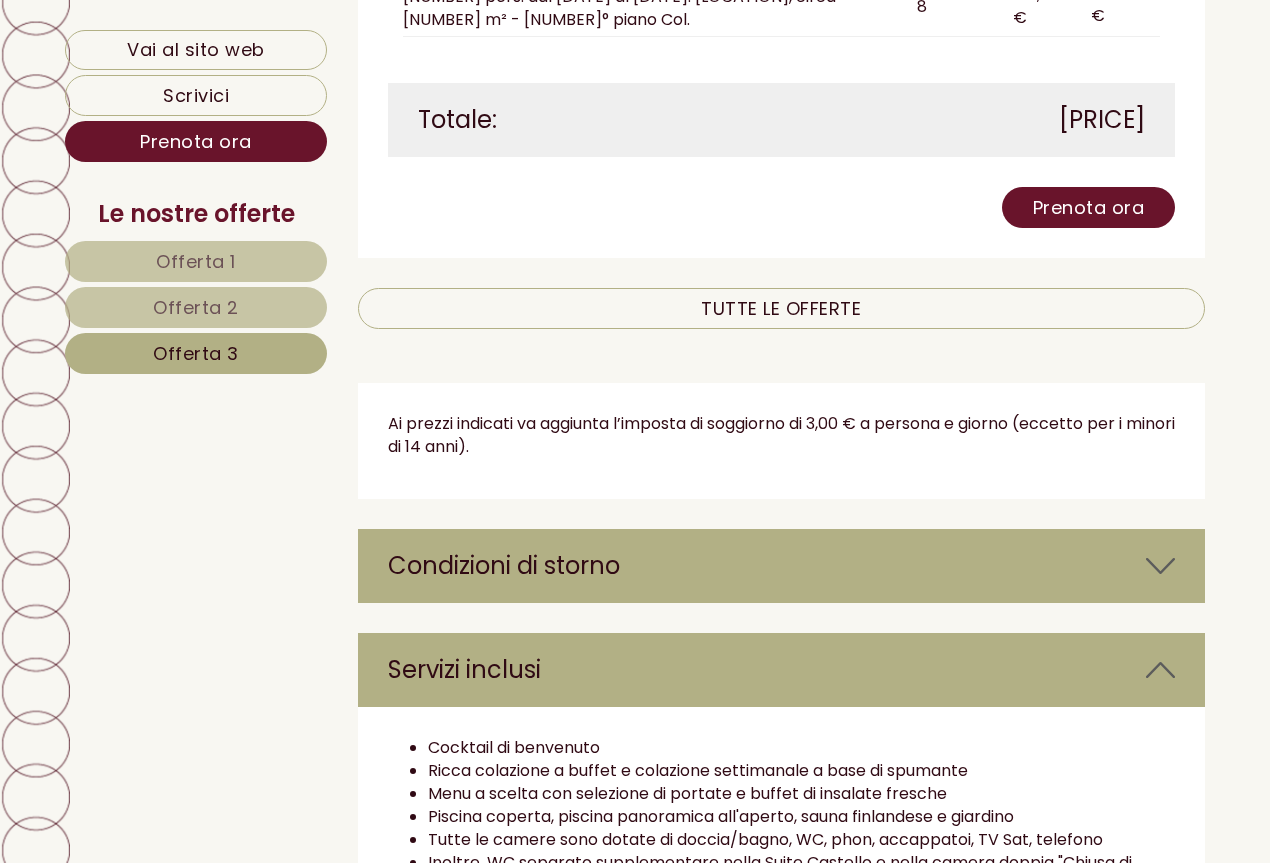 scroll, scrollTop: 2569, scrollLeft: 0, axis: vertical 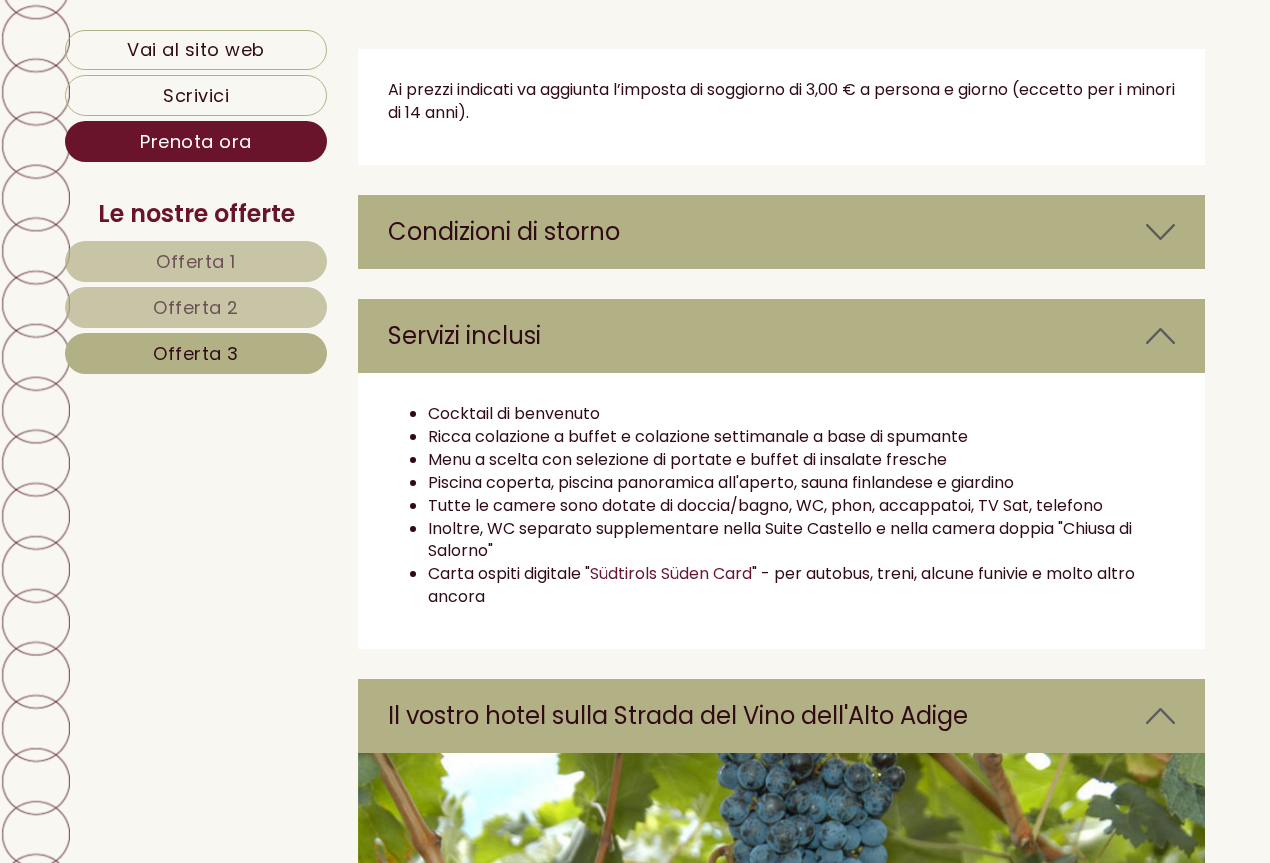 click on "Offerta 2" at bounding box center [196, 307] 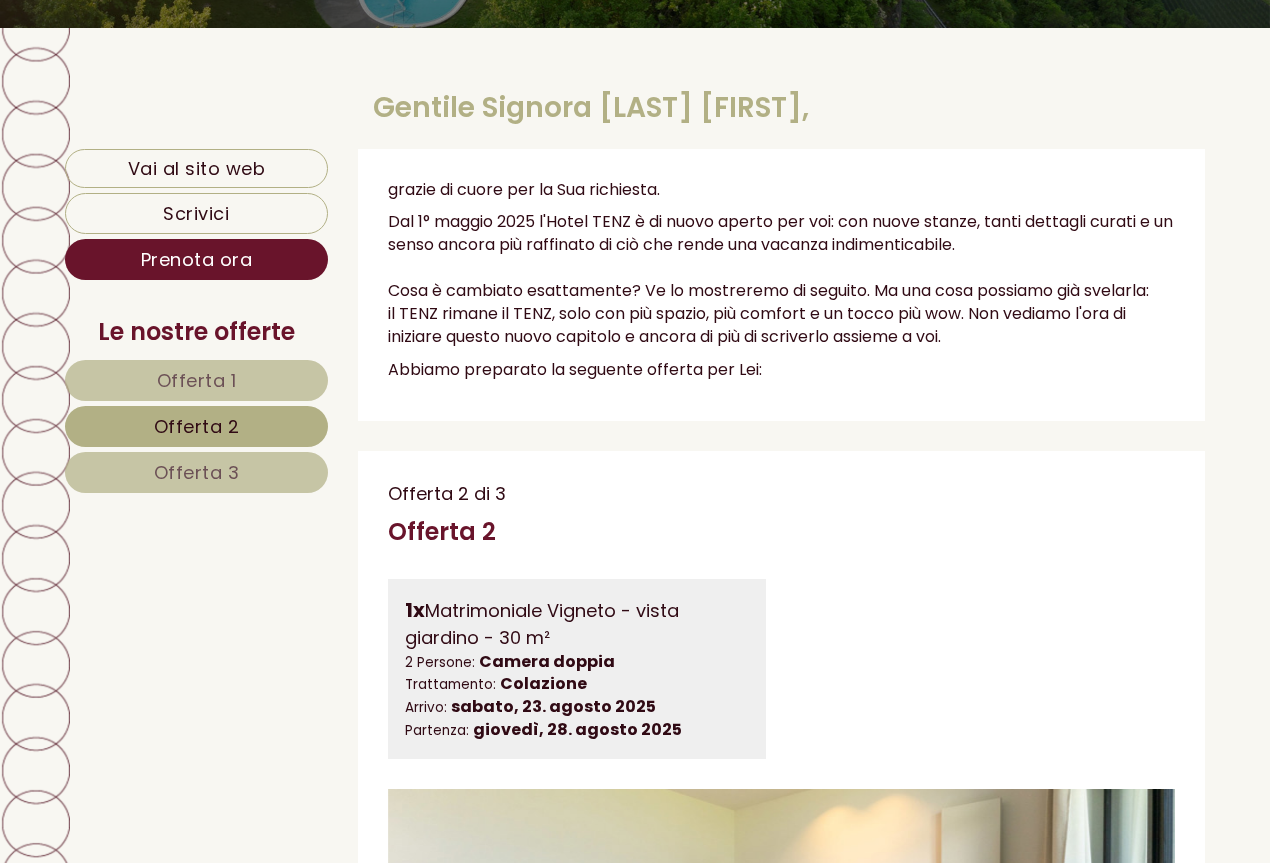 scroll, scrollTop: 569, scrollLeft: 0, axis: vertical 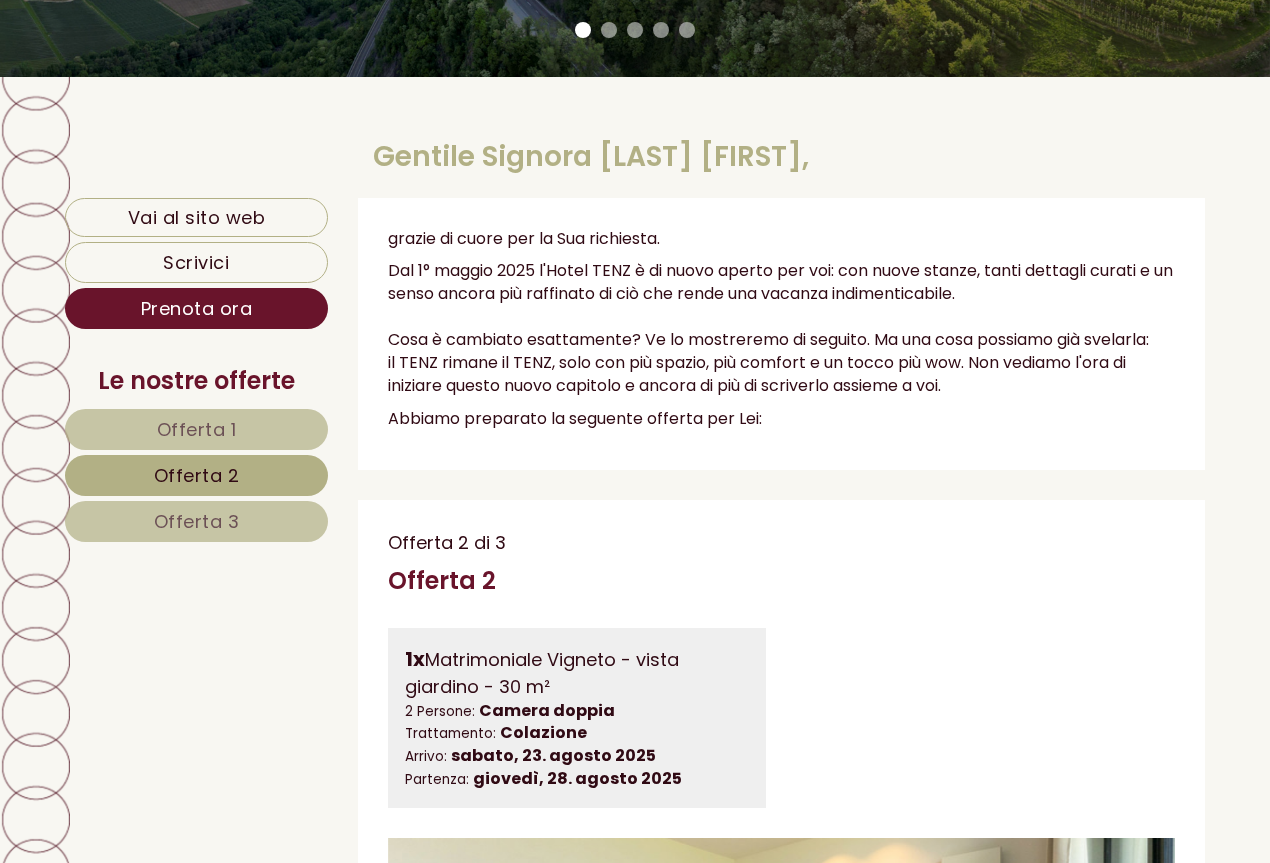 click on "Offerta 1" at bounding box center [196, 429] 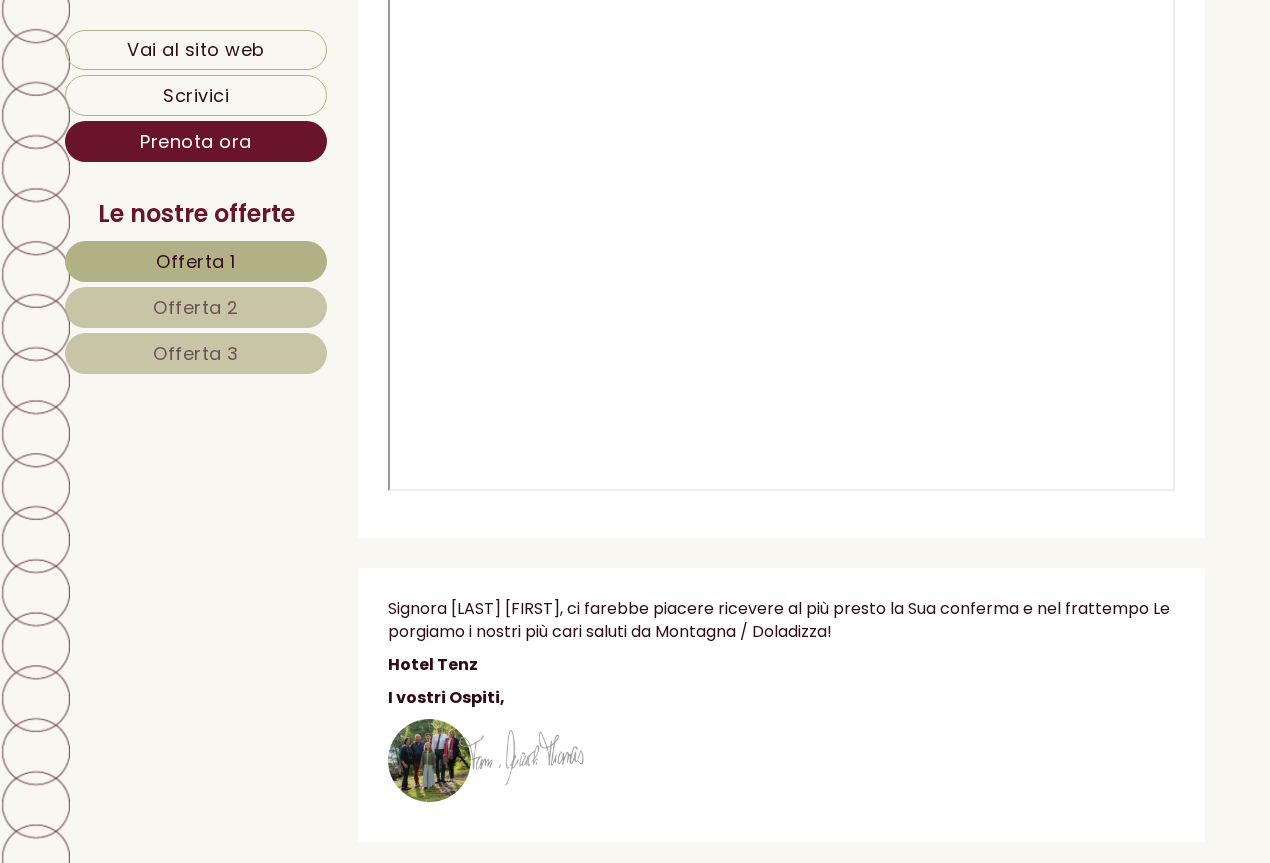 scroll, scrollTop: 5902, scrollLeft: 0, axis: vertical 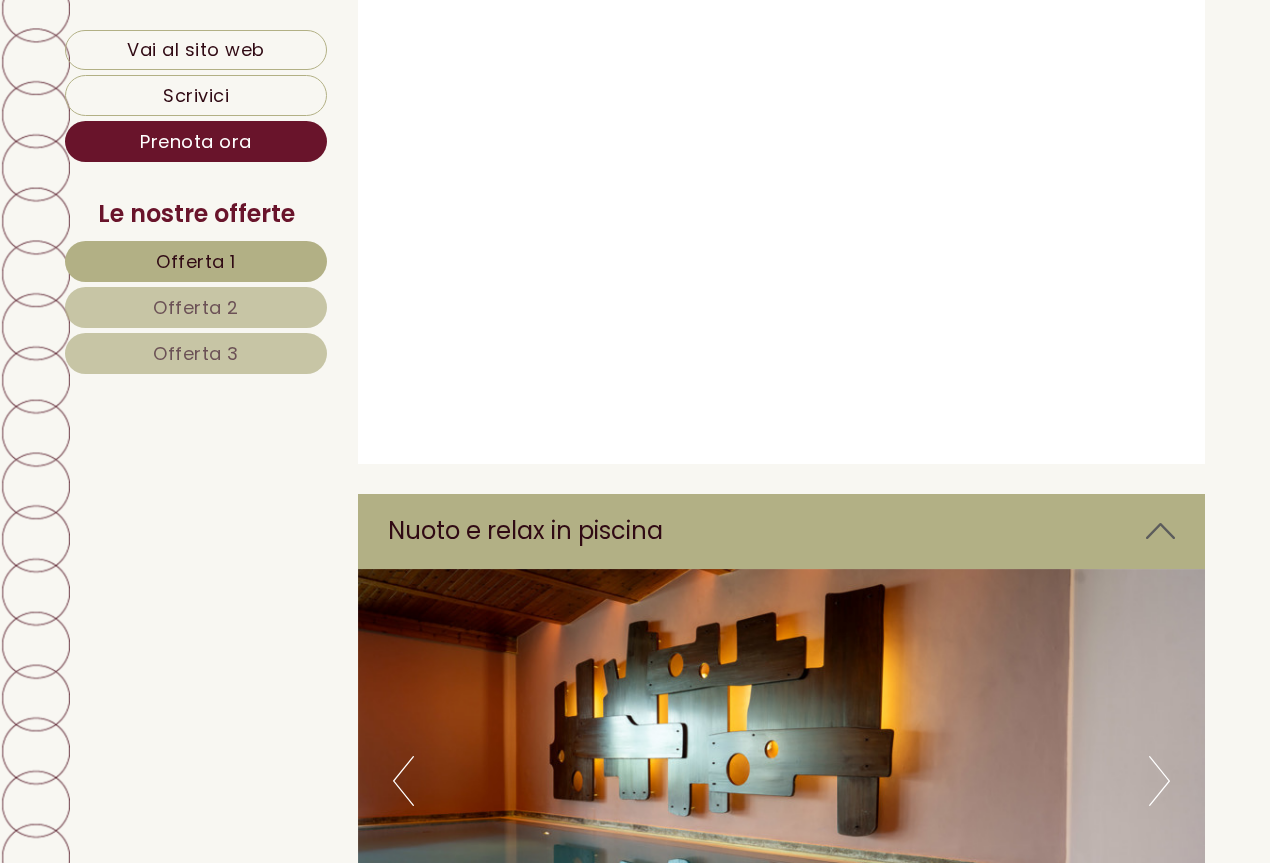 click on "Offerta 2" at bounding box center (196, 307) 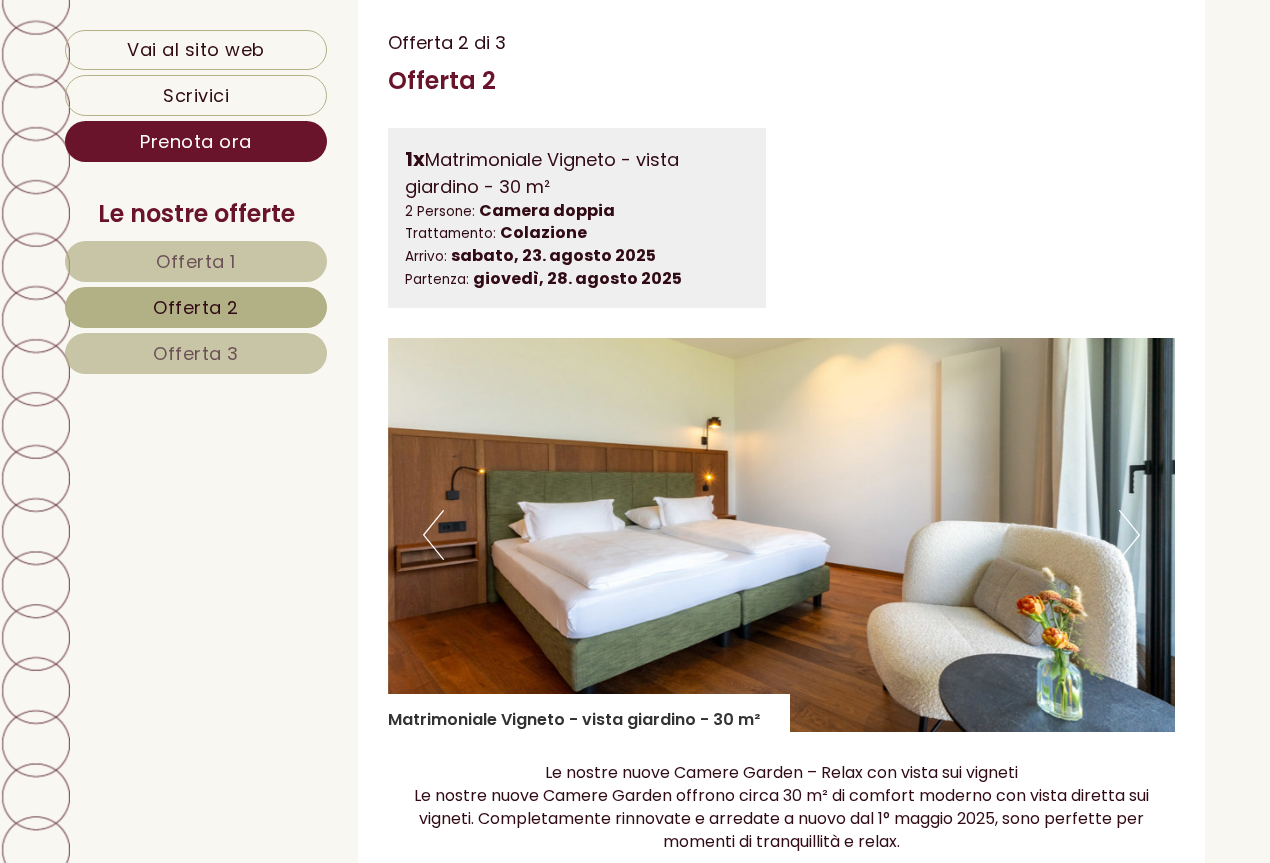 click on "Offerta 3" at bounding box center [196, 353] 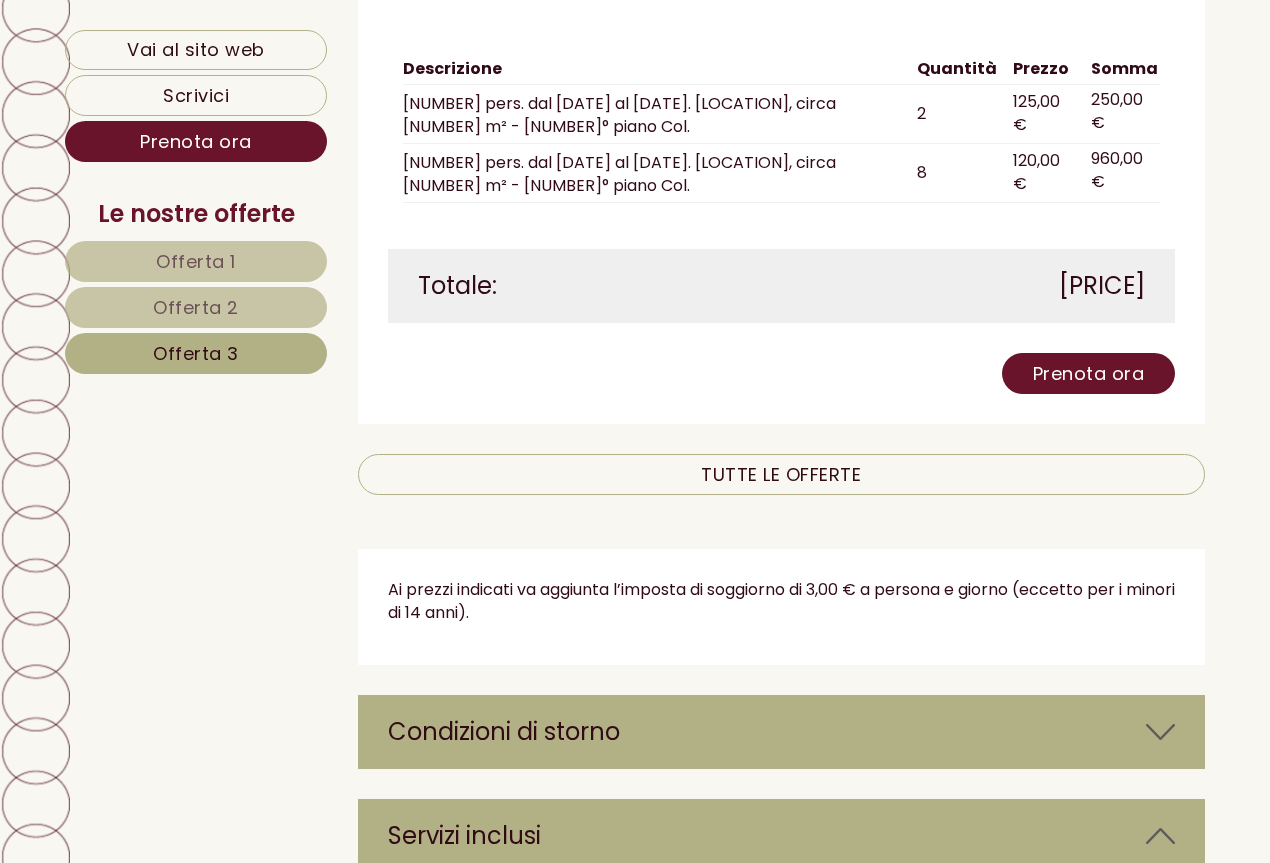 scroll, scrollTop: 2236, scrollLeft: 0, axis: vertical 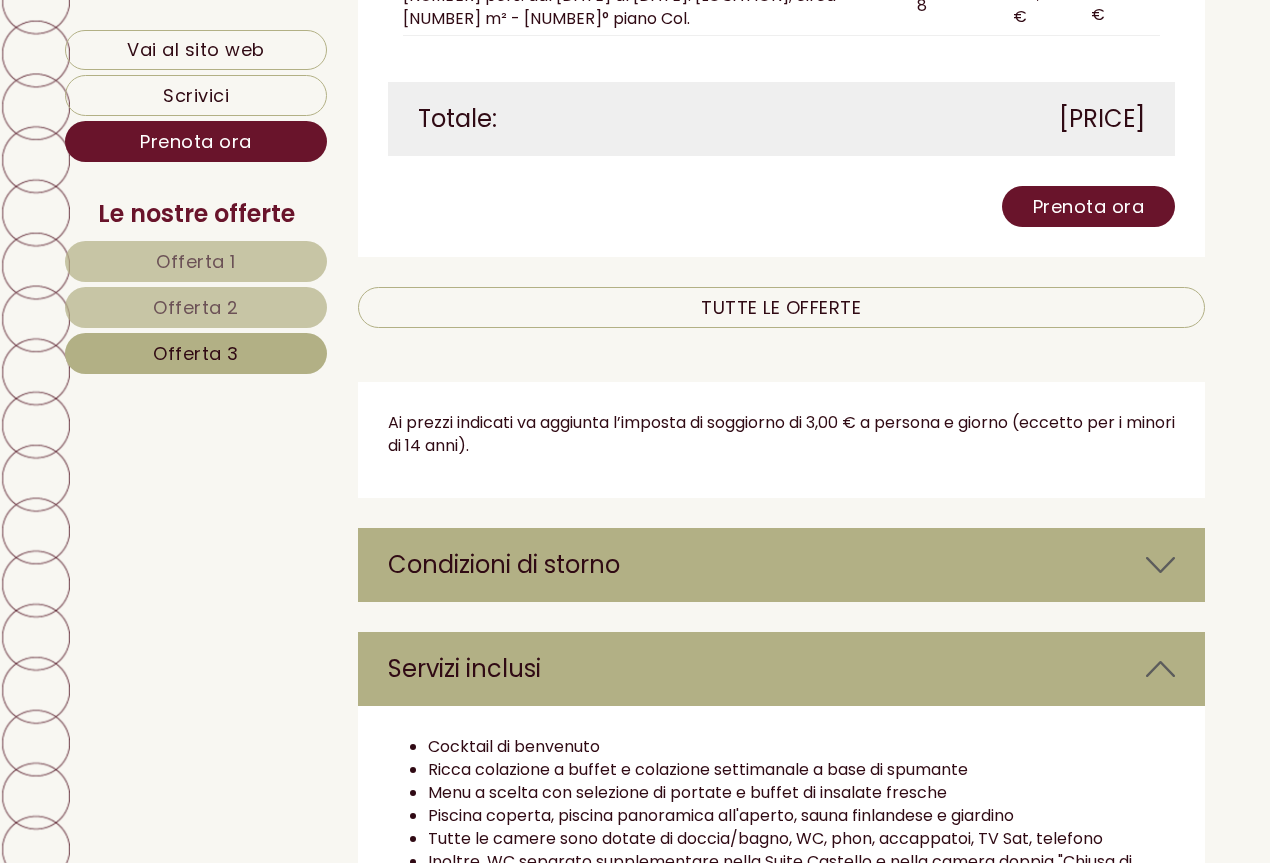 click at bounding box center [1160, 565] 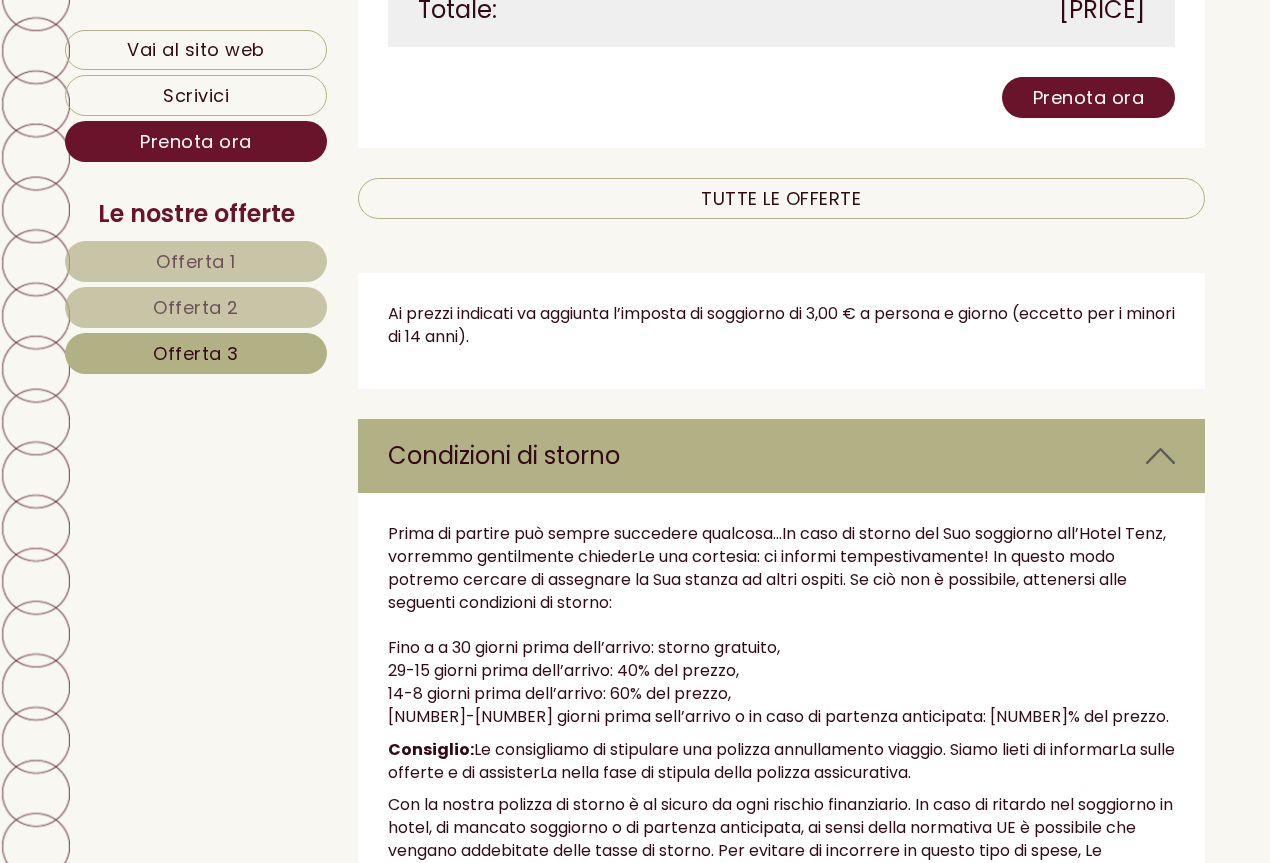 scroll, scrollTop: 2069, scrollLeft: 0, axis: vertical 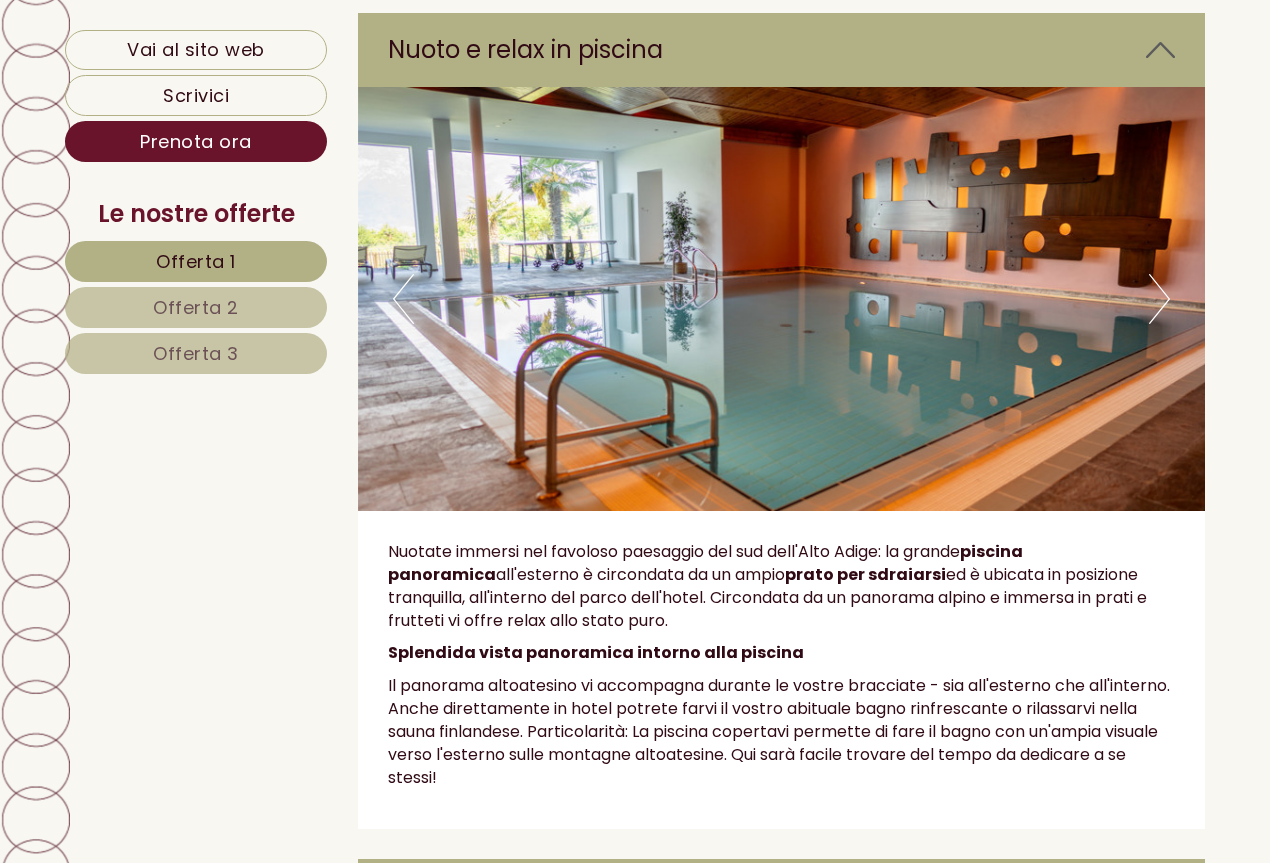 click on "Next" at bounding box center (1159, 299) 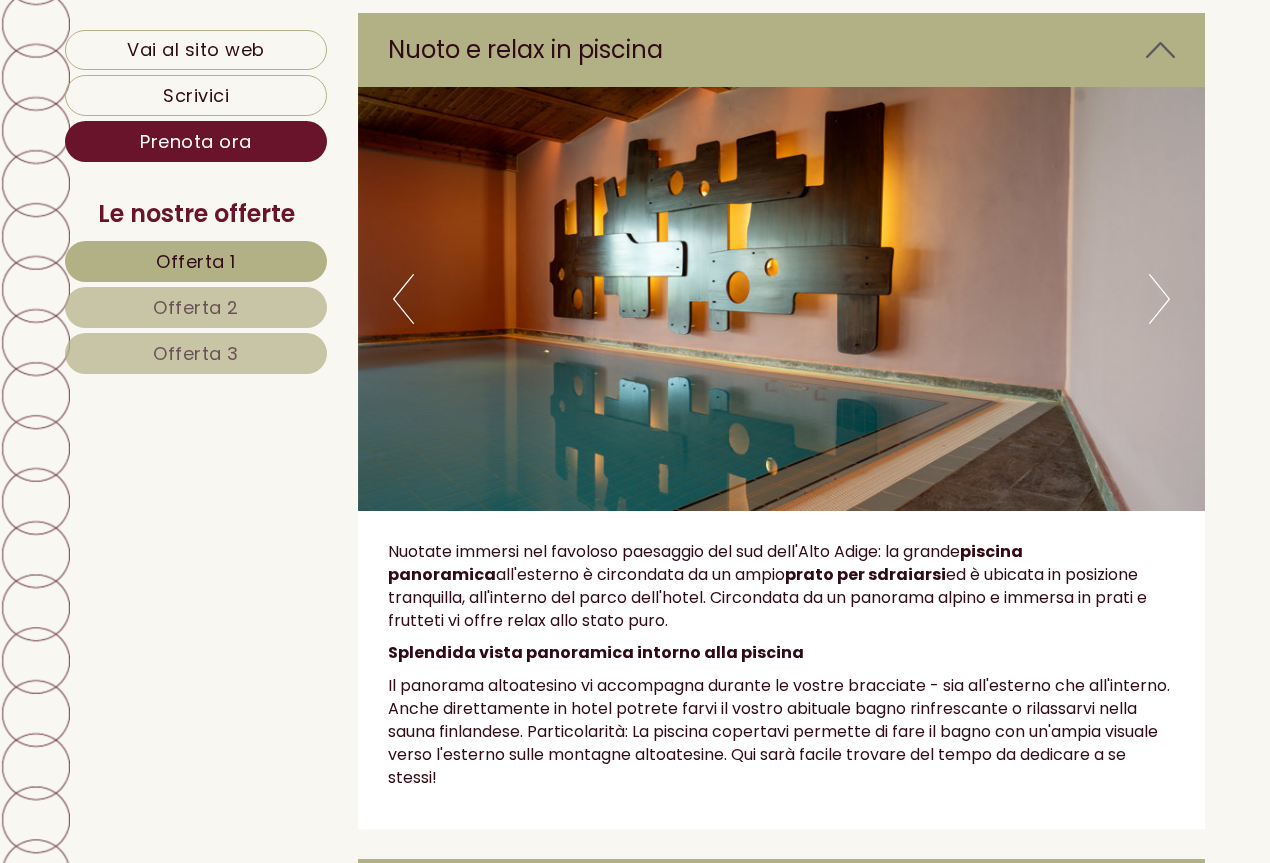 click on "Next" at bounding box center [1159, 299] 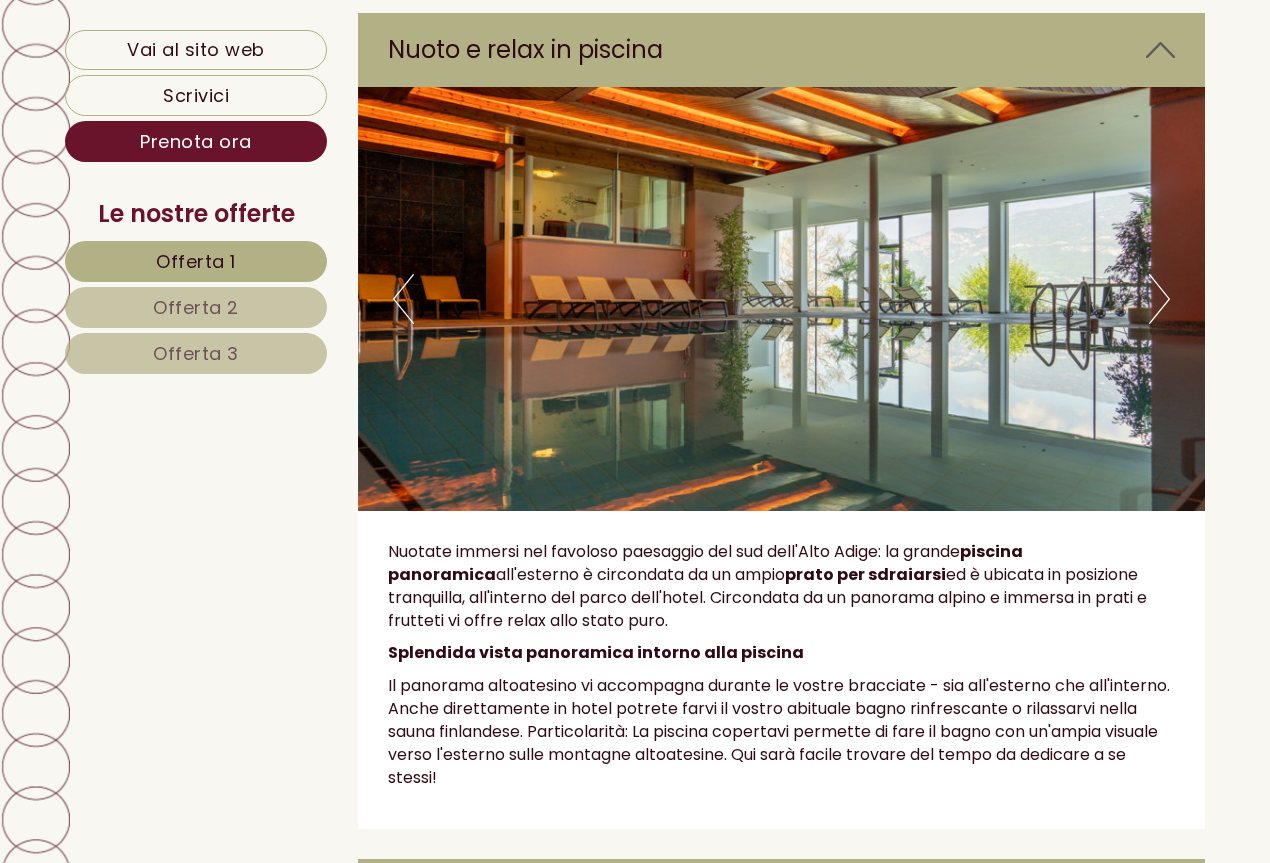 click on "Next" at bounding box center (1159, 299) 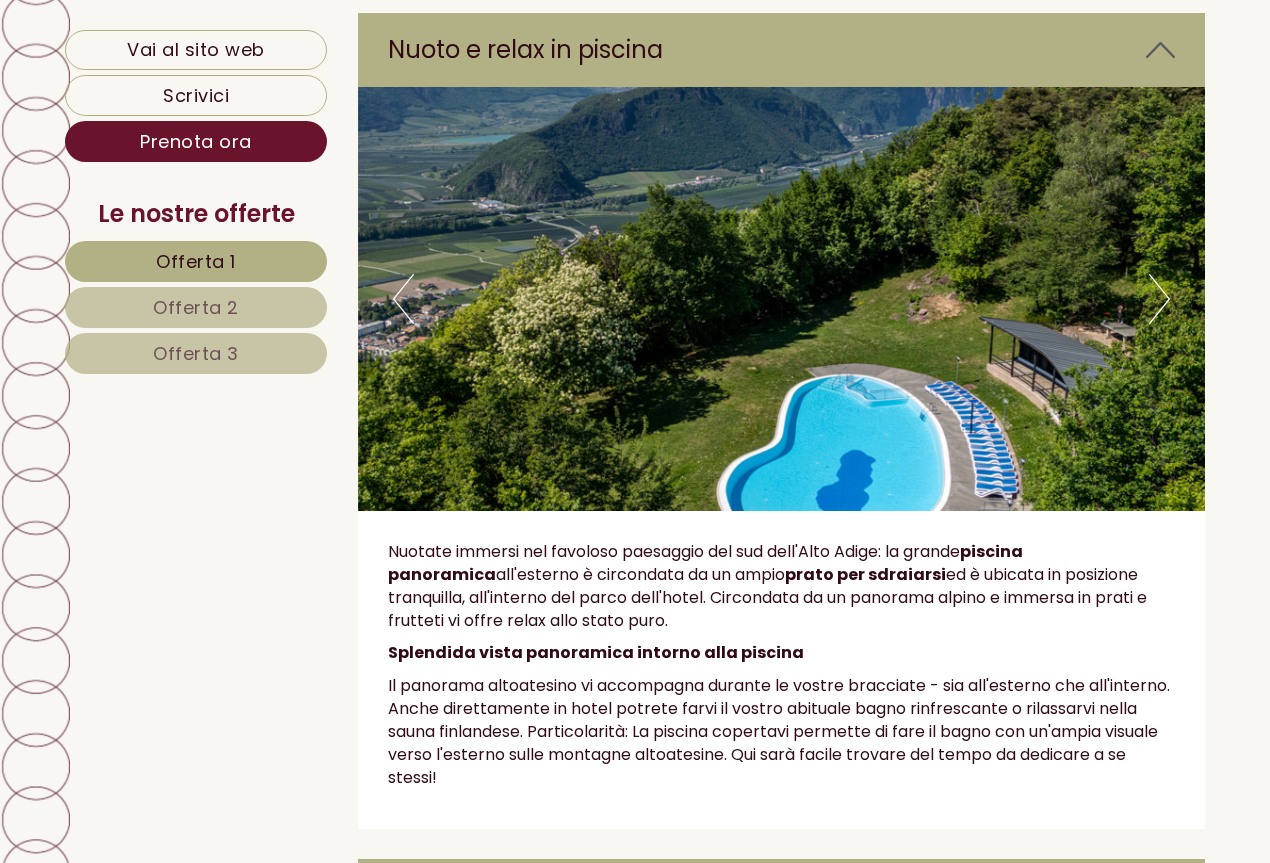click on "Next" at bounding box center (1159, 299) 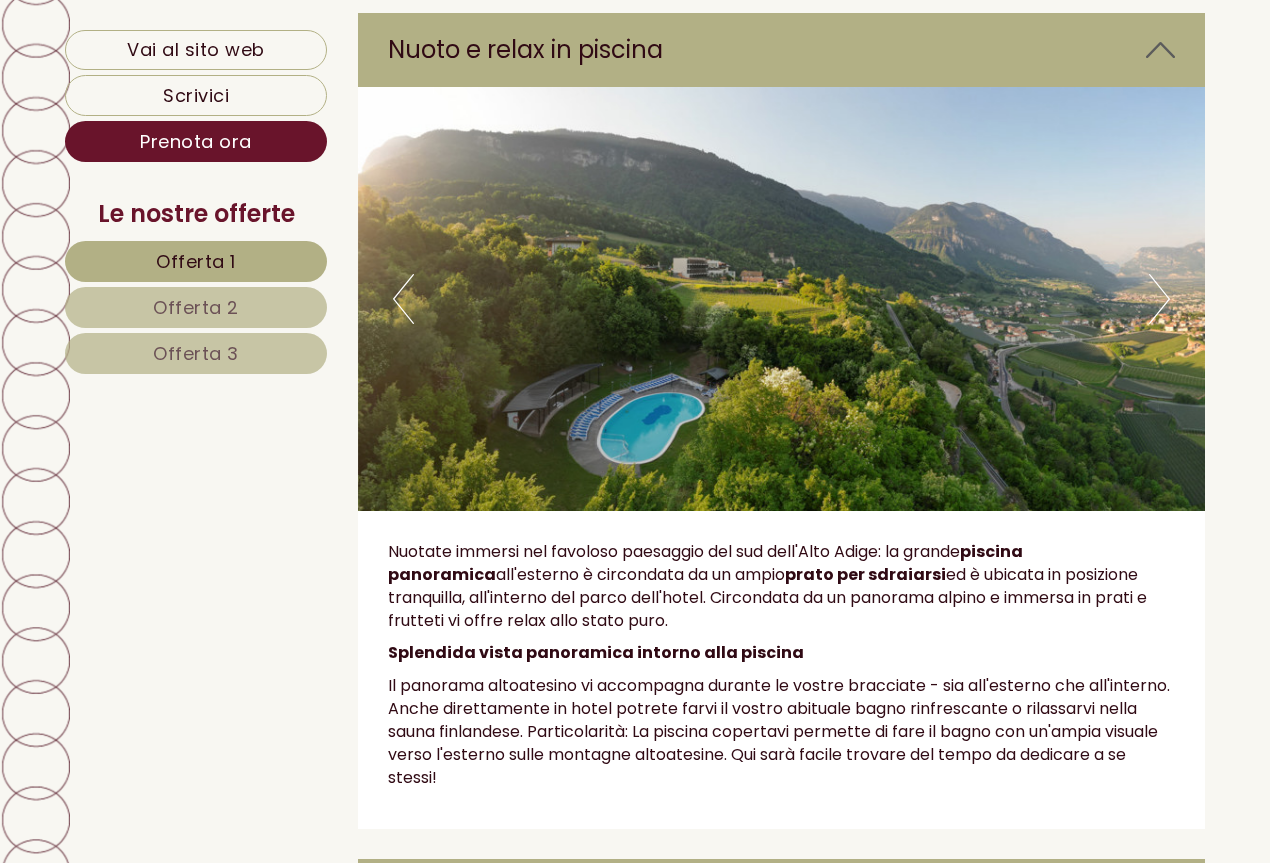 click on "Next" at bounding box center [1159, 299] 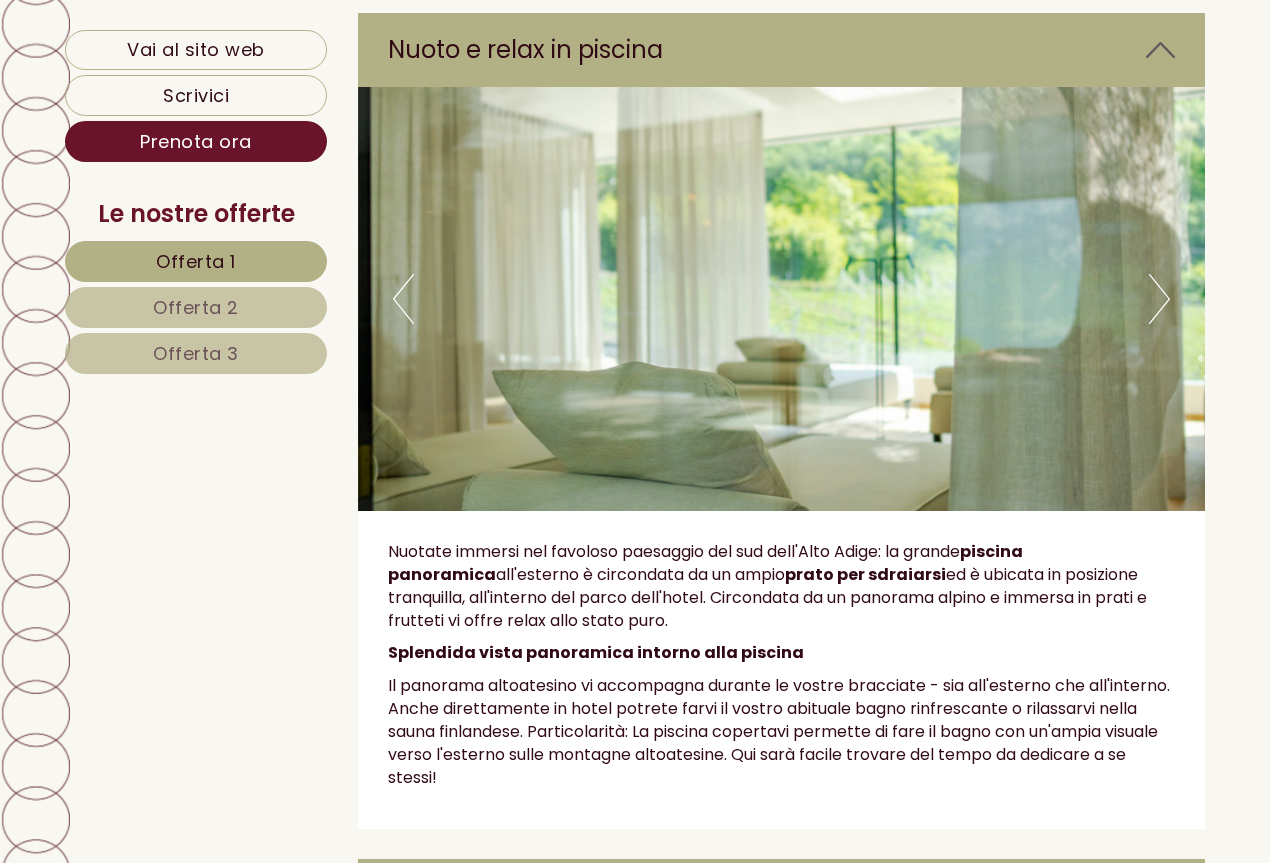 click on "Next" at bounding box center (1159, 299) 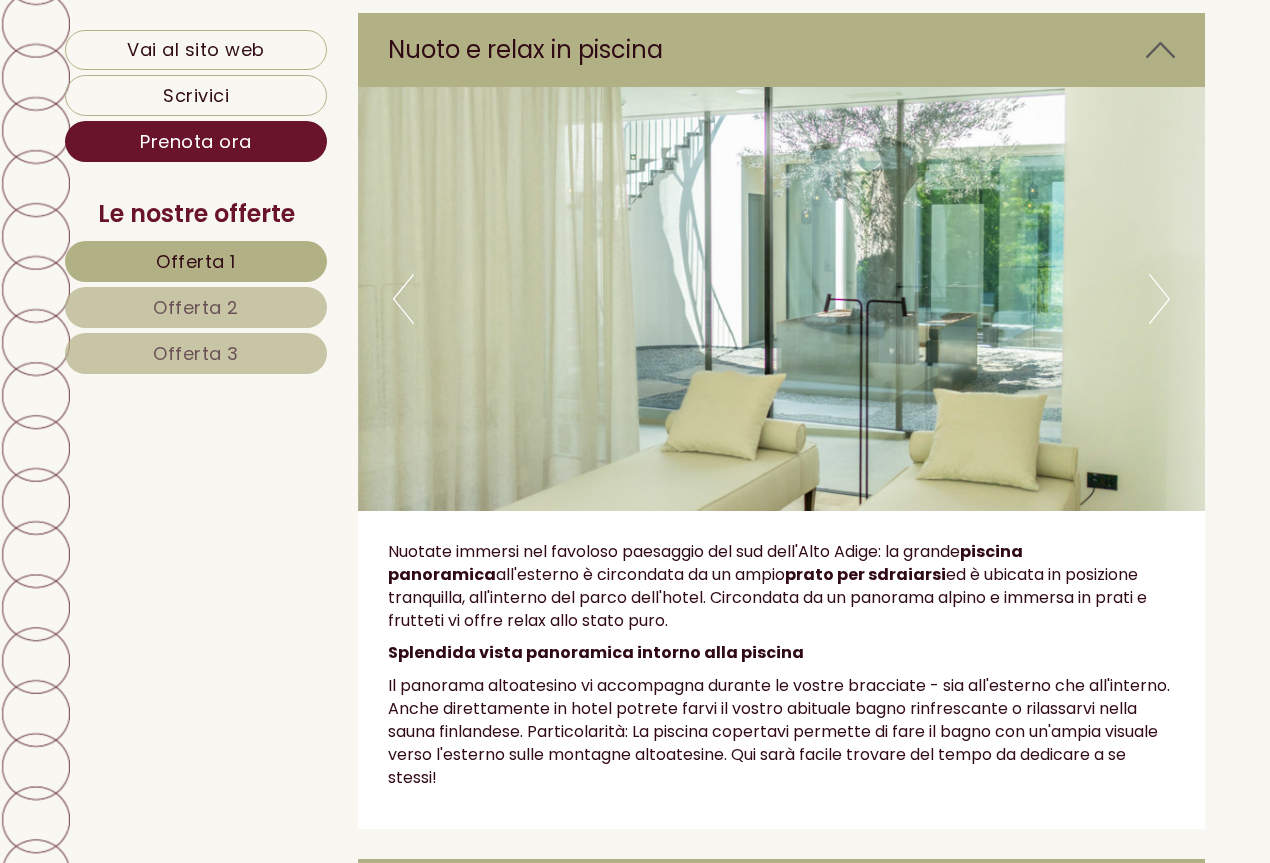 click on "Next" at bounding box center (1159, 299) 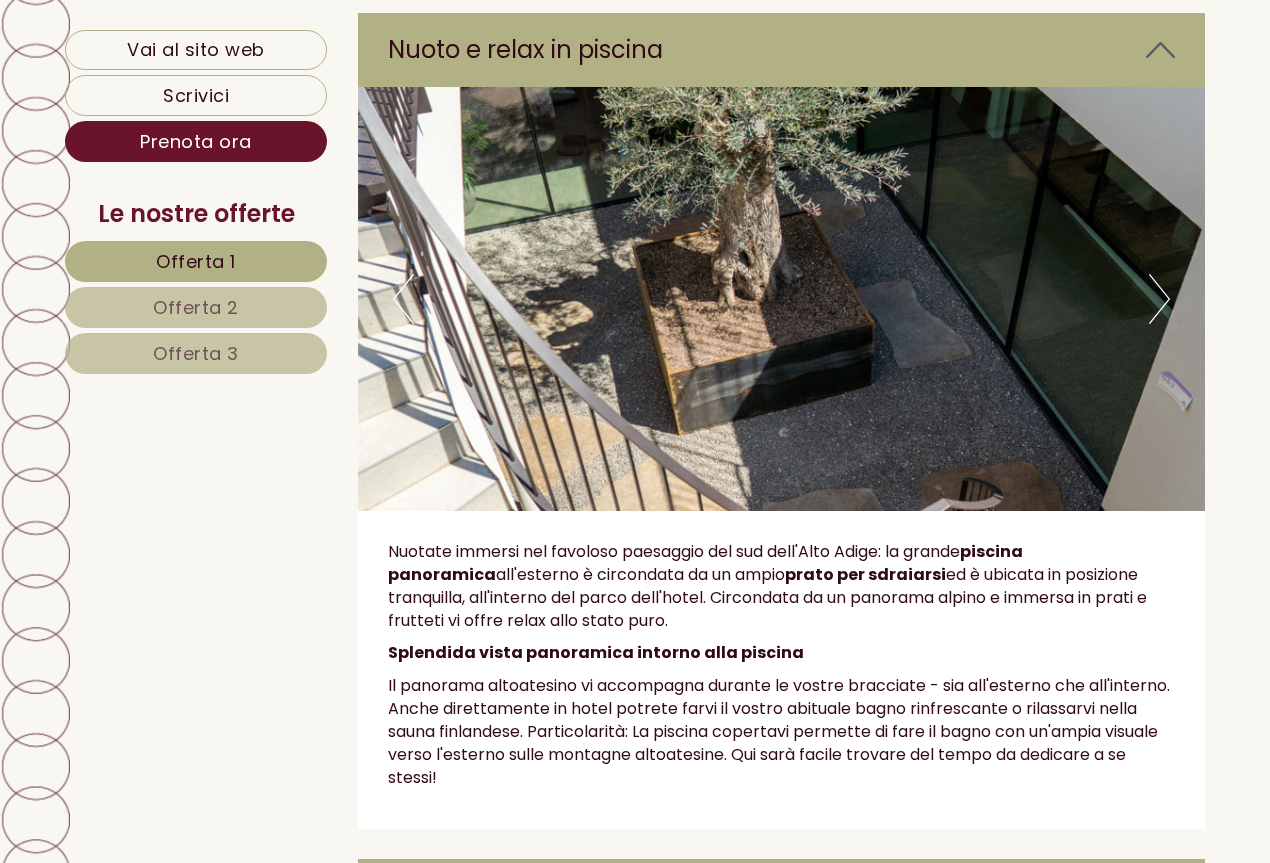 click on "Next" at bounding box center (1159, 299) 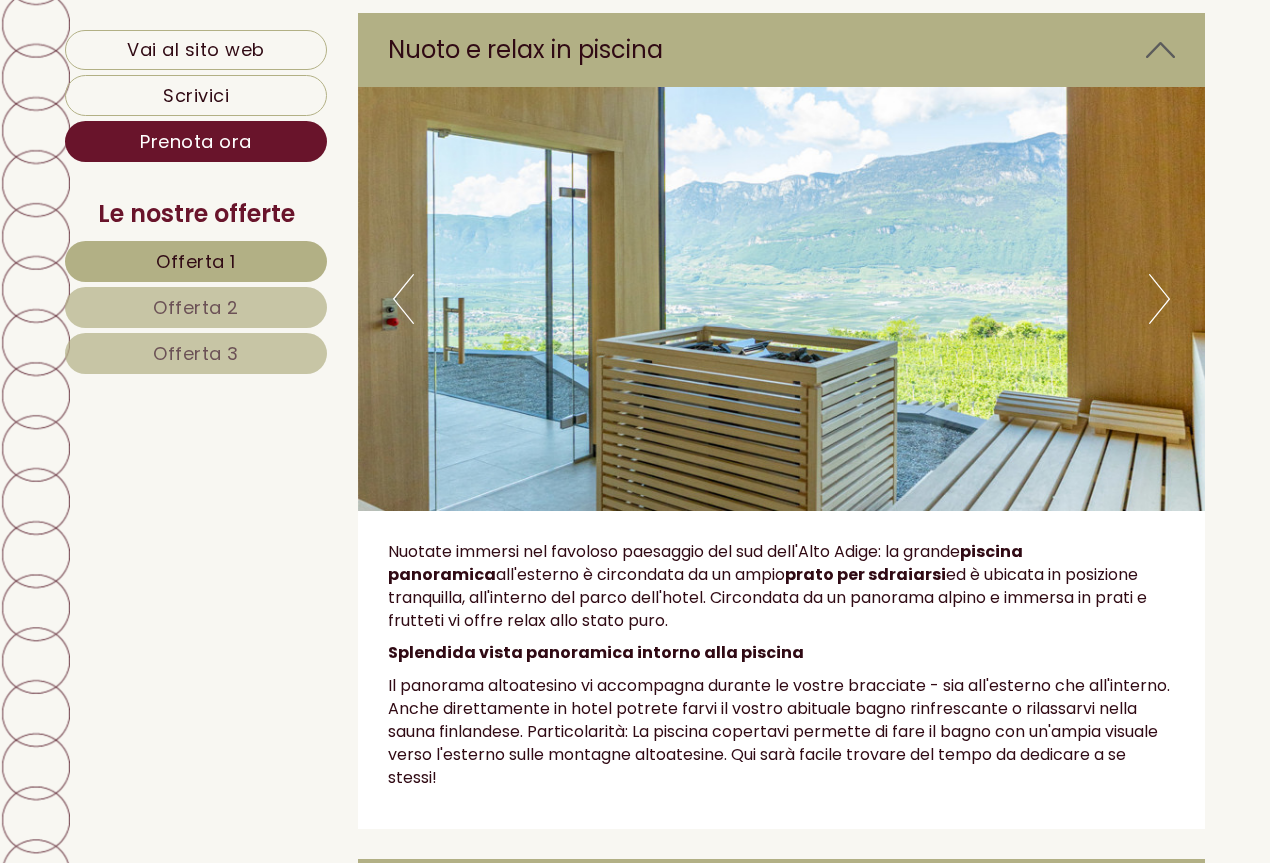 click on "Next" at bounding box center (1159, 299) 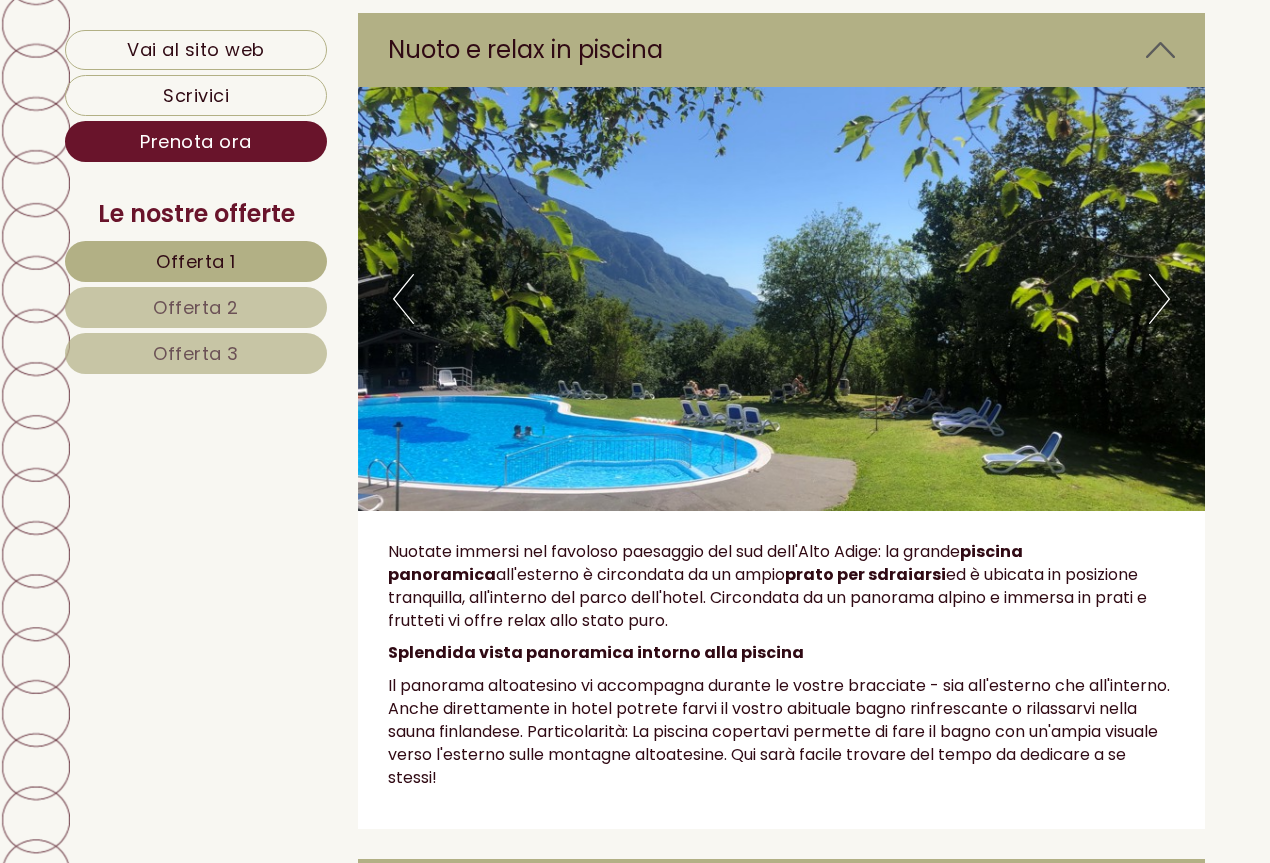 click on "Next" at bounding box center [1159, 299] 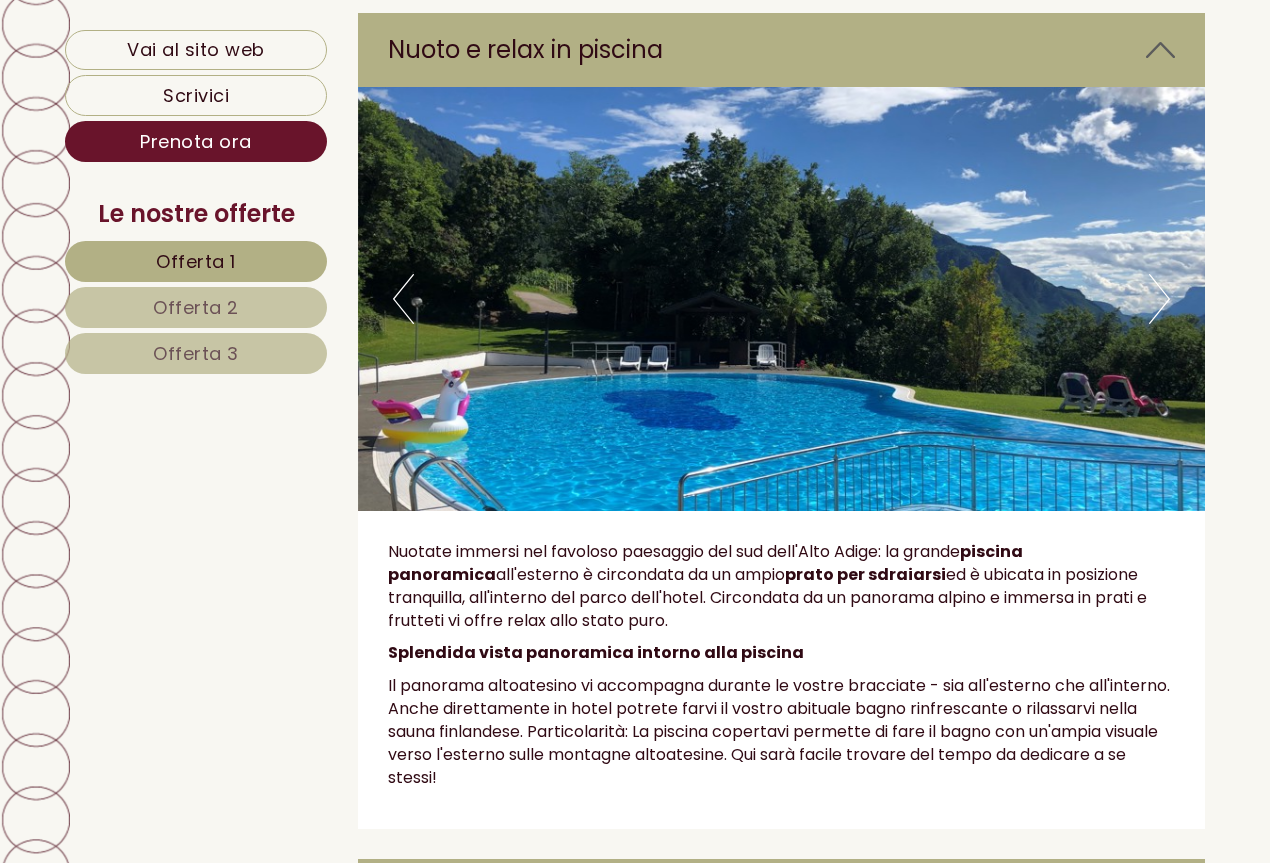 click on "Next" at bounding box center [1159, 299] 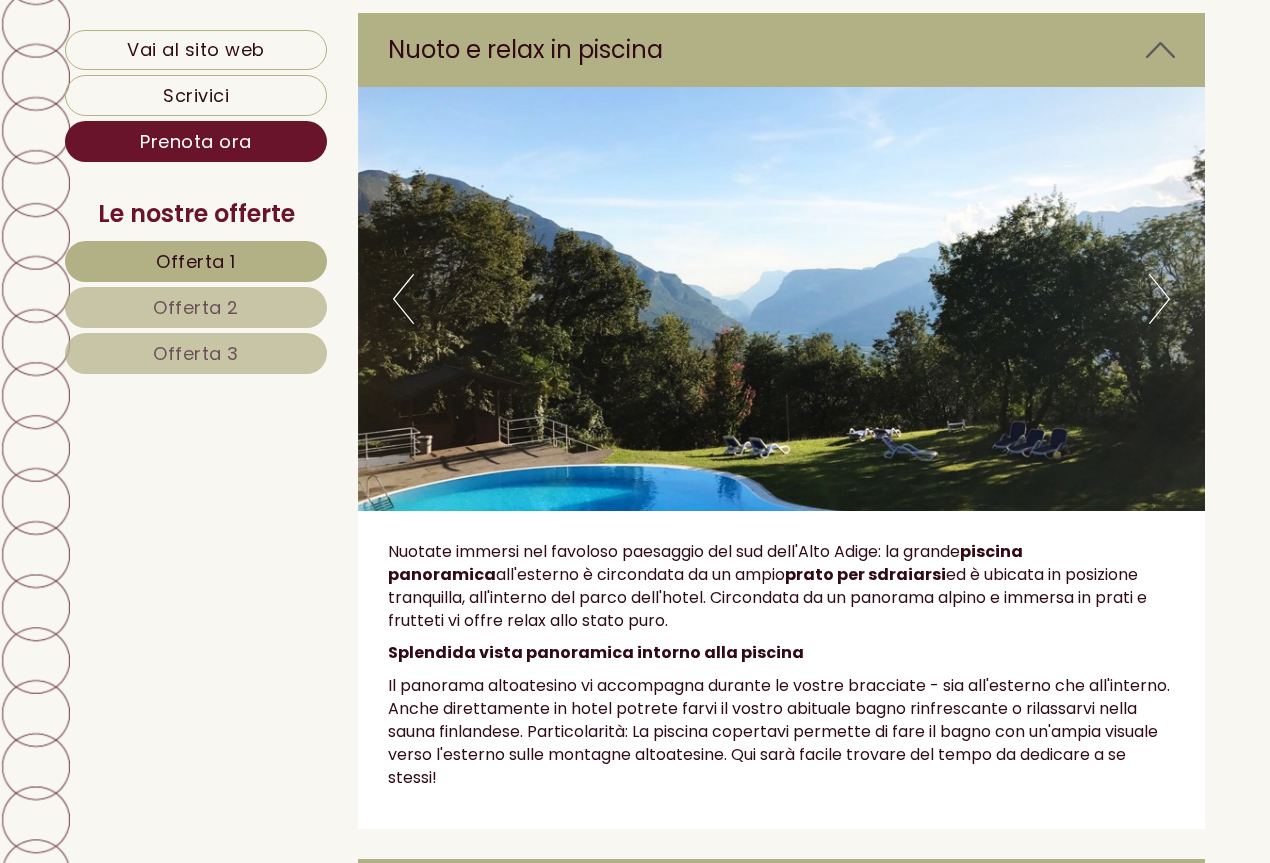 click on "Next" at bounding box center (1159, 299) 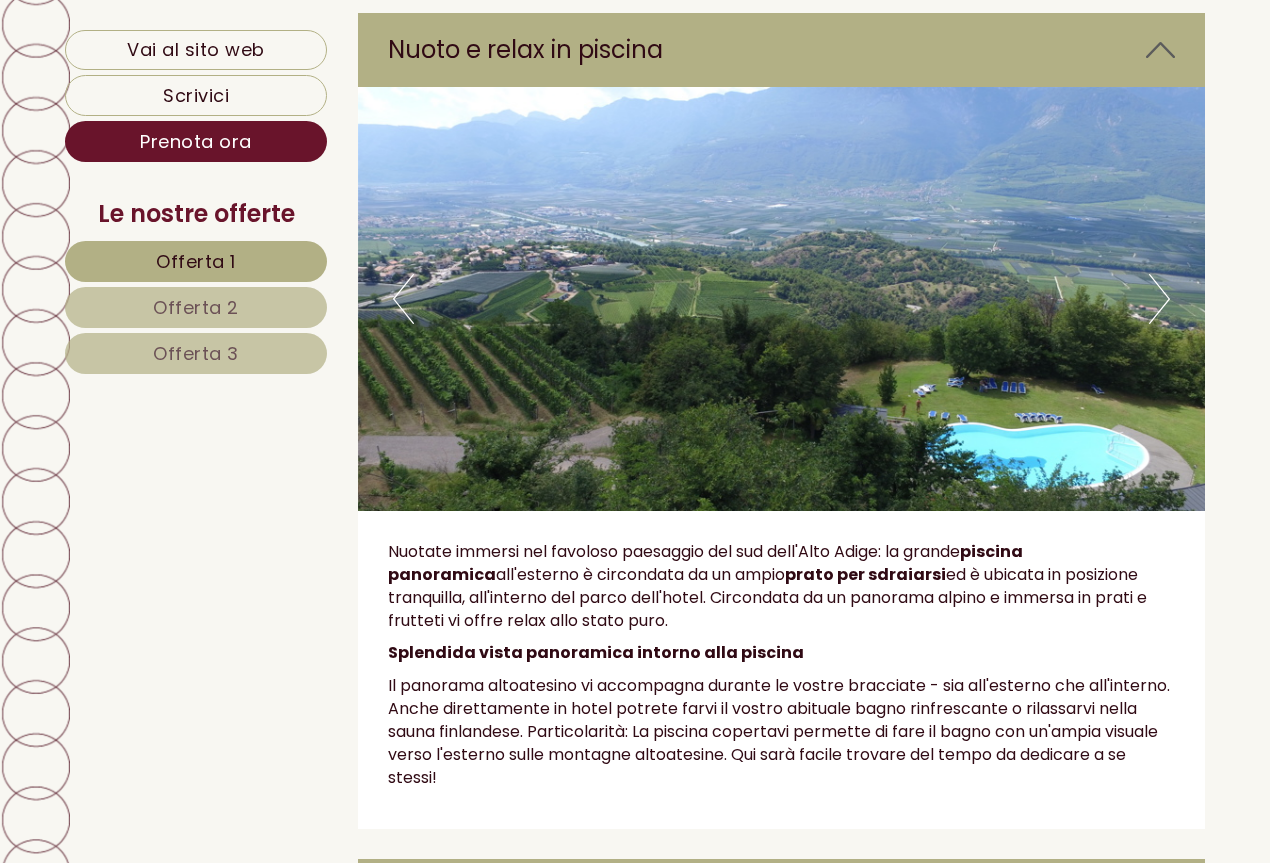 click on "Next" at bounding box center (1159, 299) 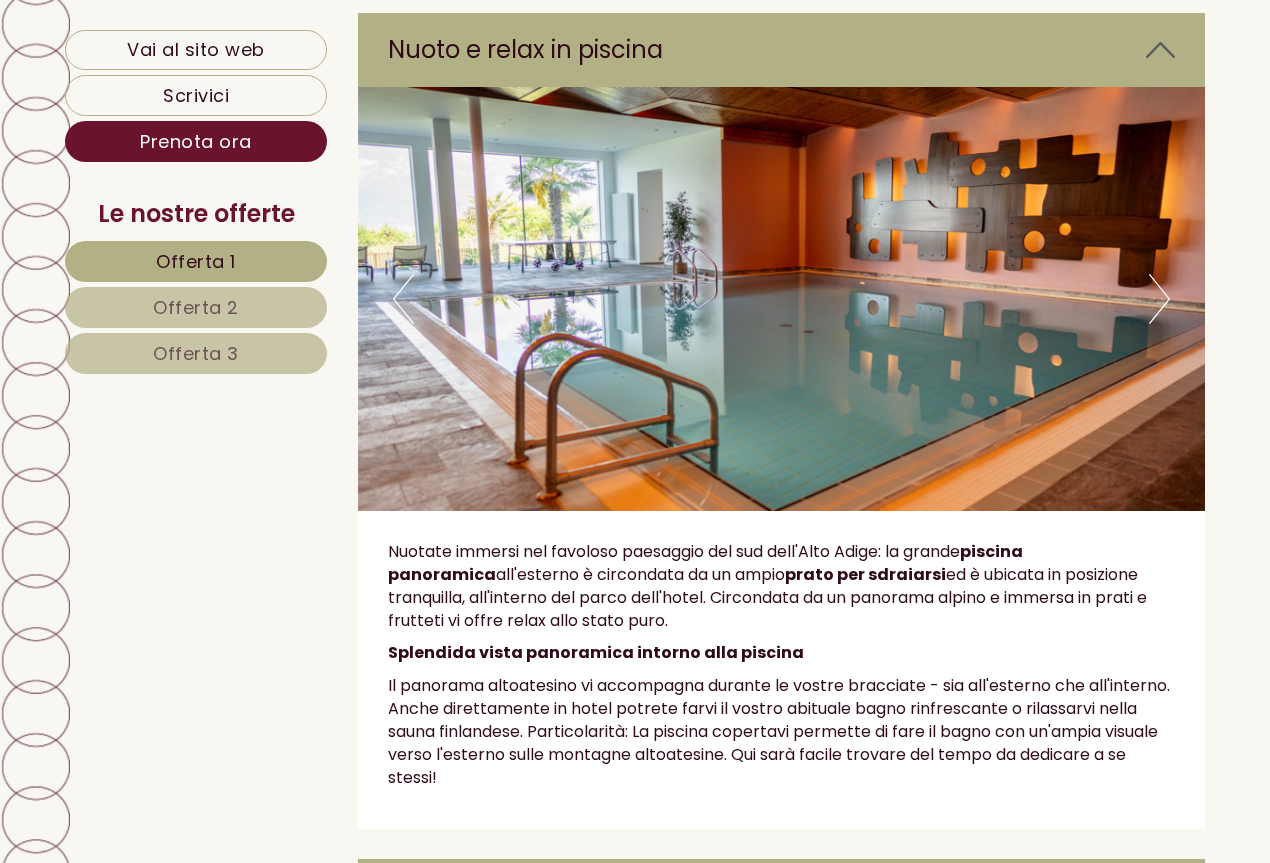 click on "Next" at bounding box center (1159, 299) 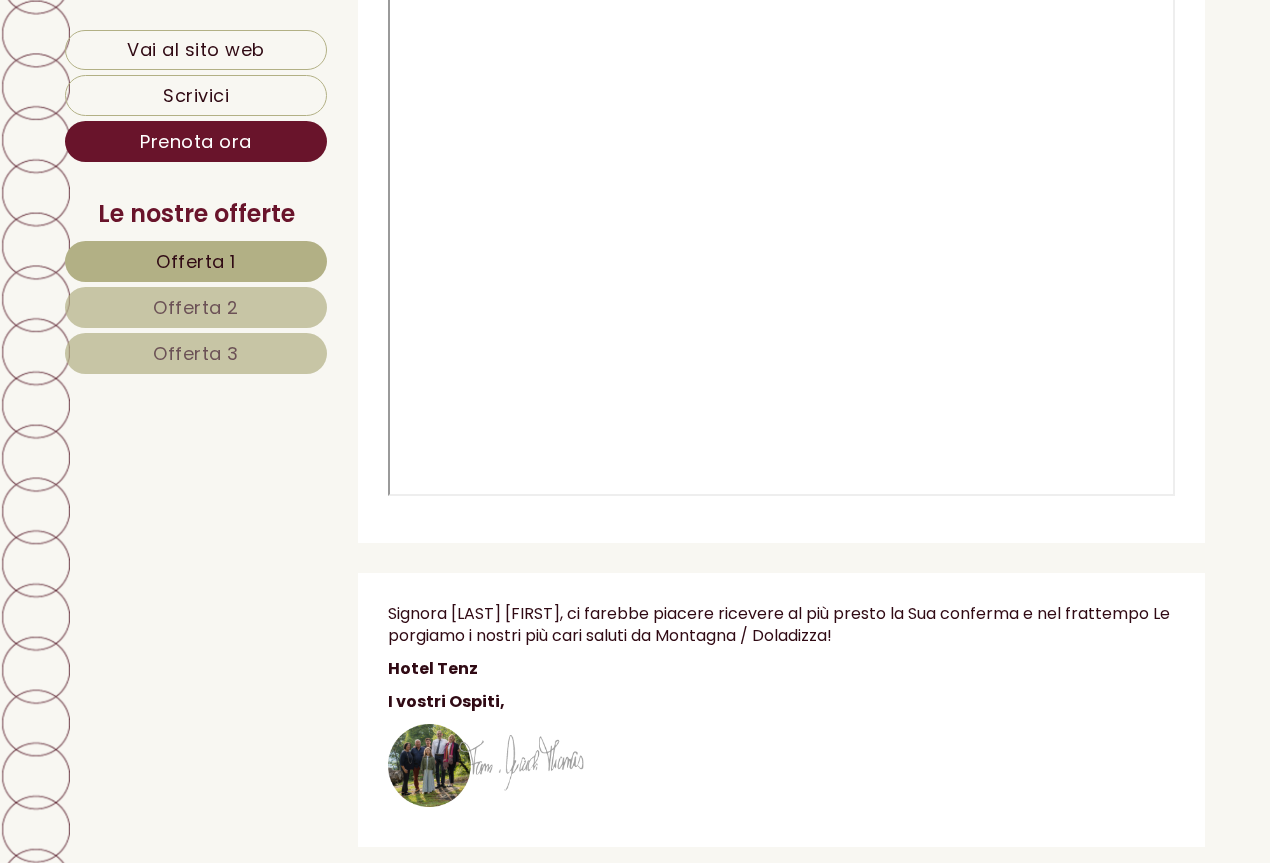 scroll, scrollTop: 8833, scrollLeft: 0, axis: vertical 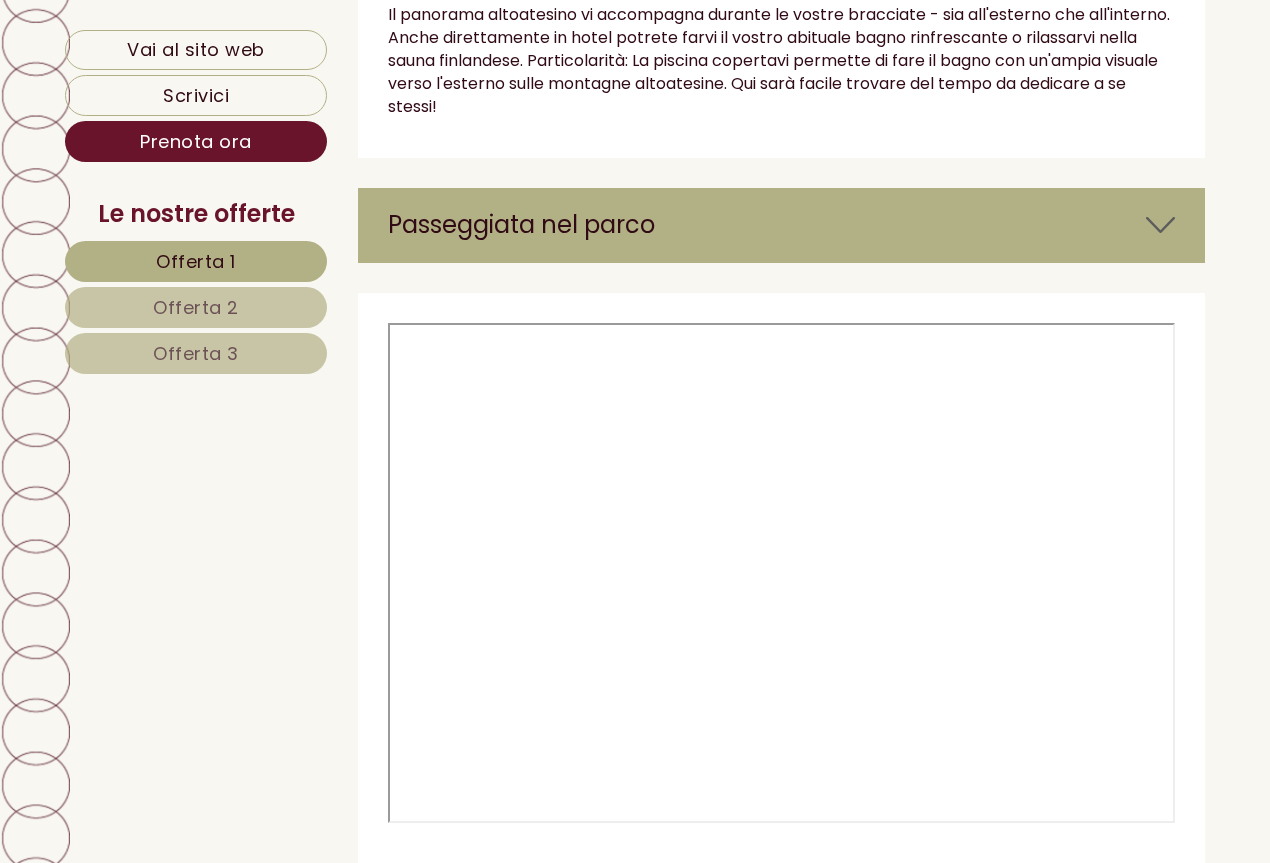 click at bounding box center [1160, 225] 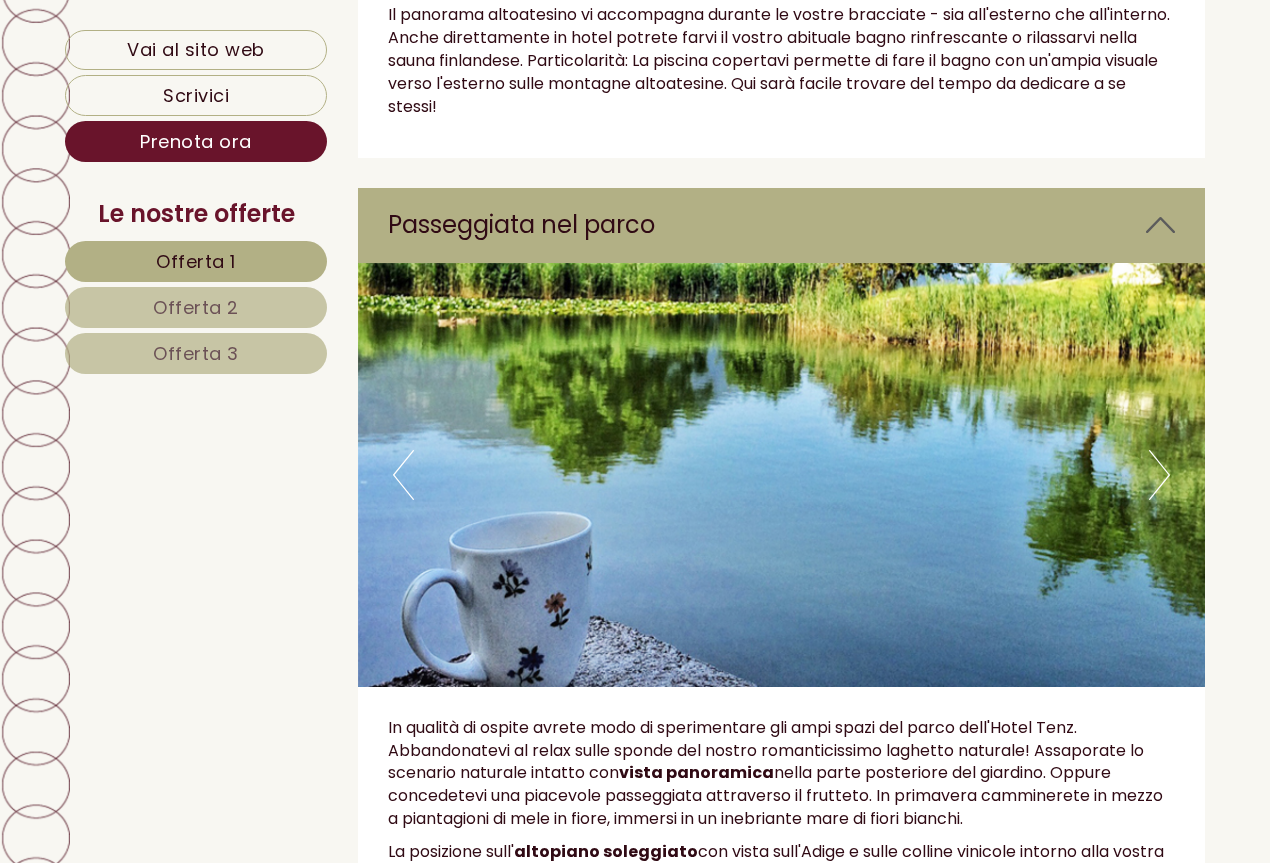 click on "Next" at bounding box center [1159, 475] 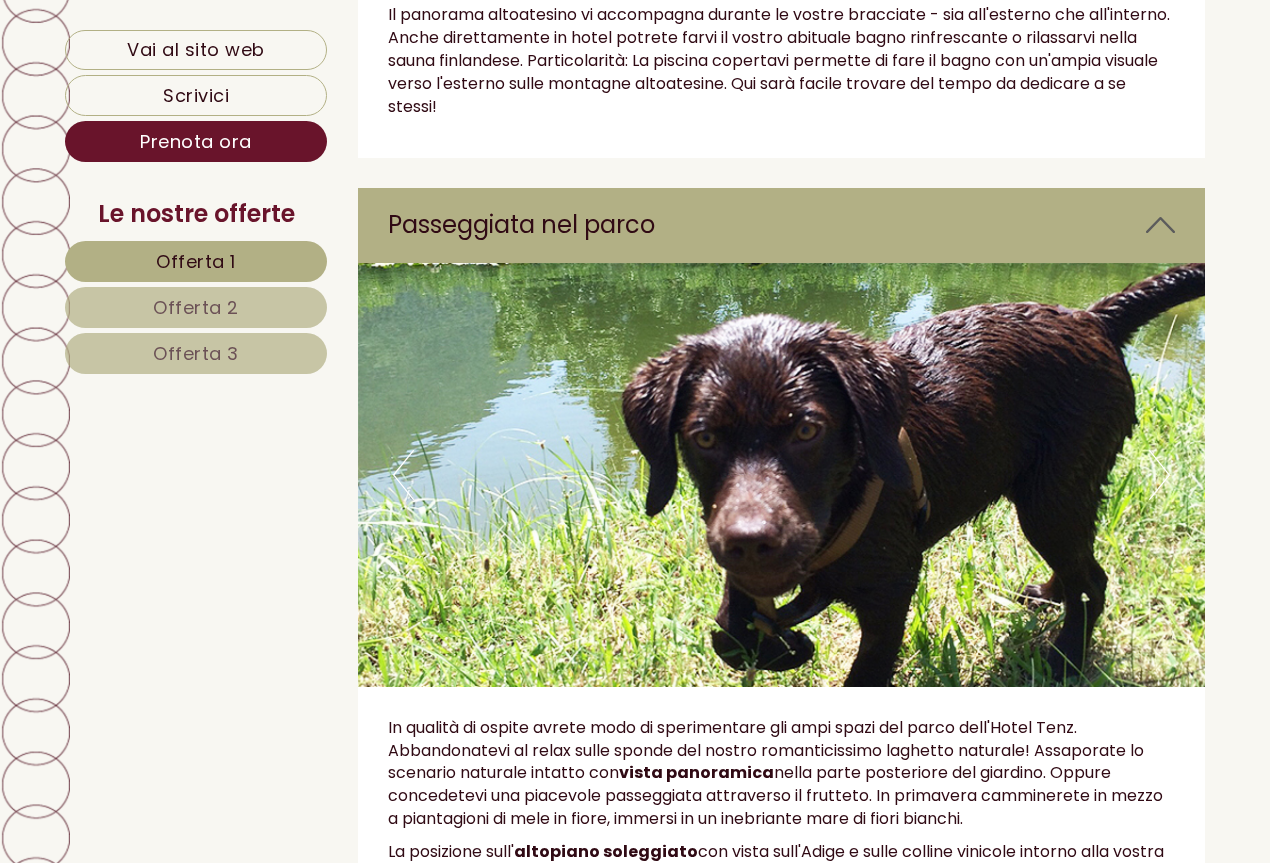 click on "Next" at bounding box center [1159, 475] 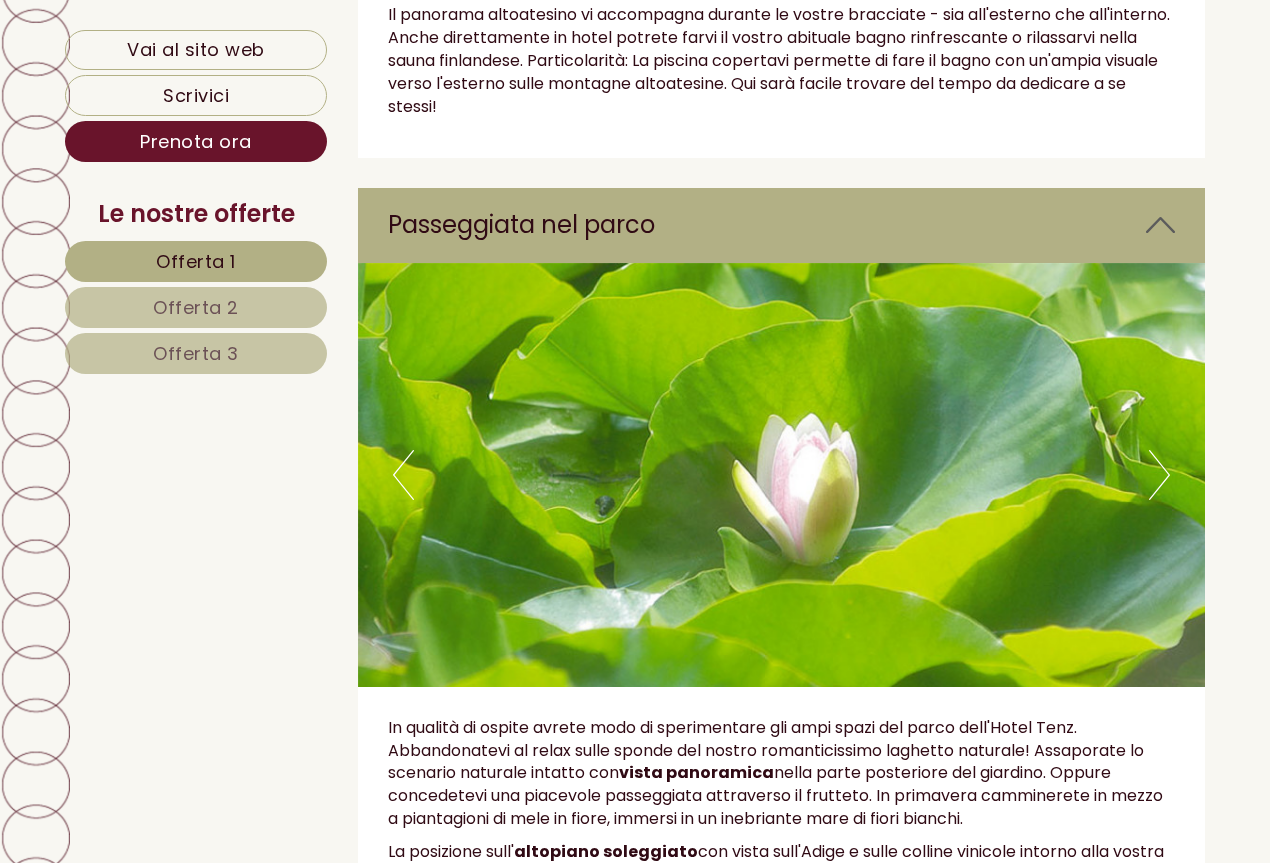 click on "Next" at bounding box center [1159, 475] 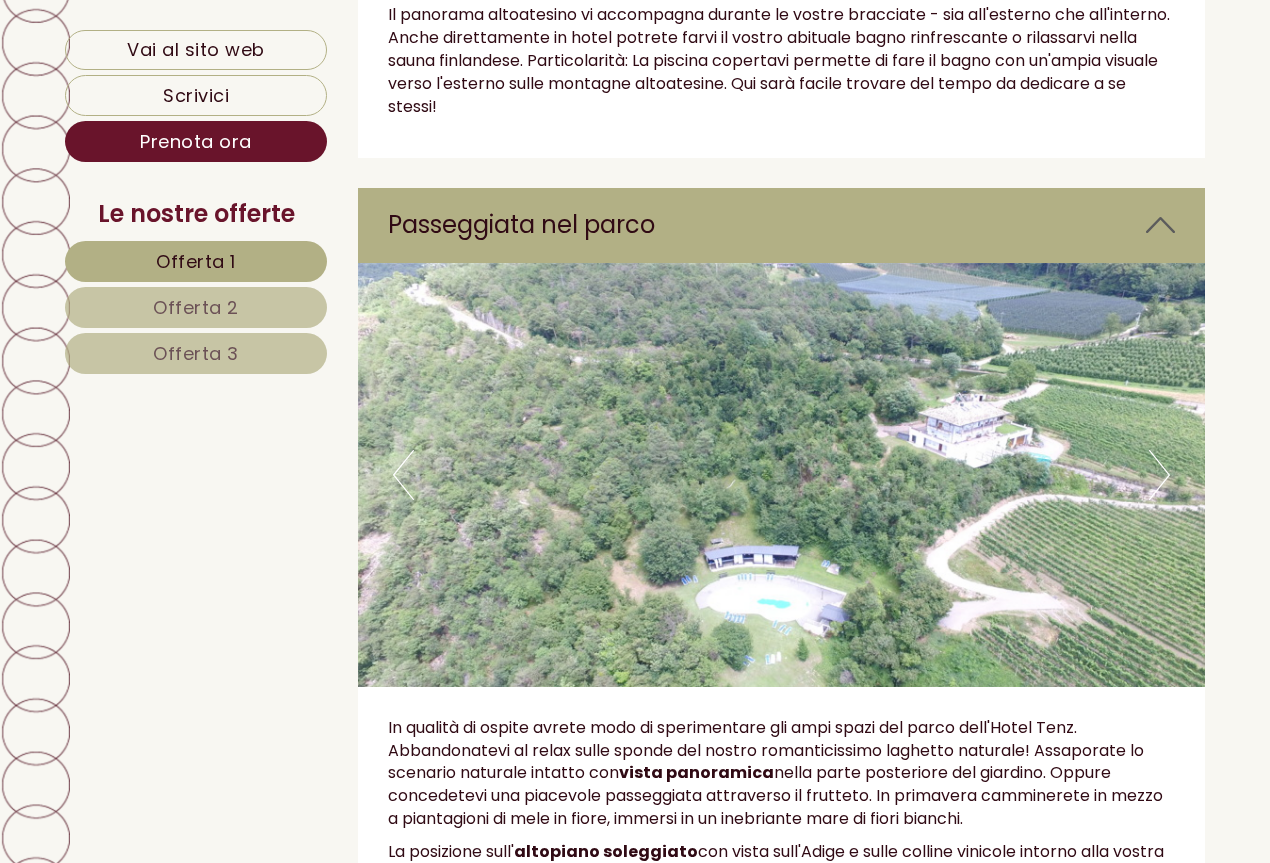 click on "Next" at bounding box center [1159, 475] 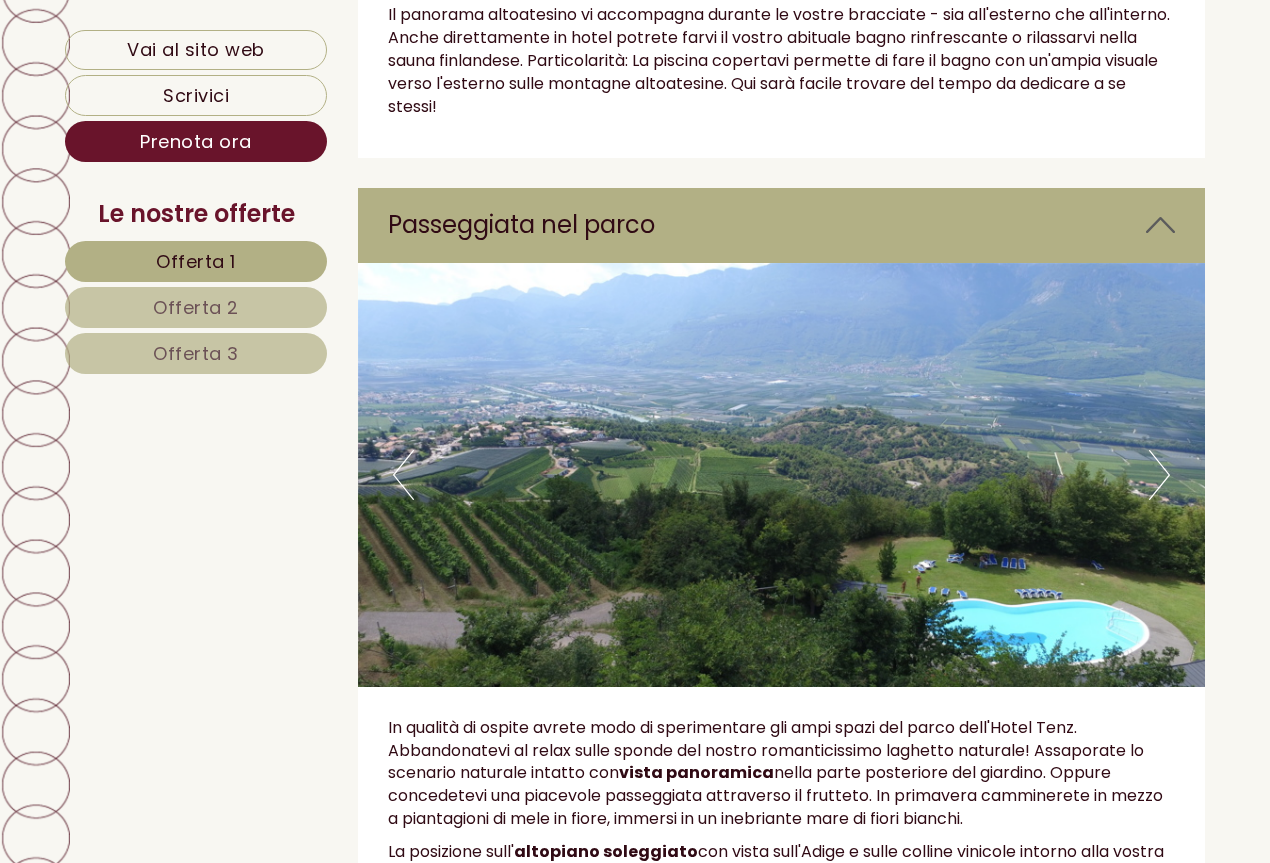 click on "Next" at bounding box center [1159, 475] 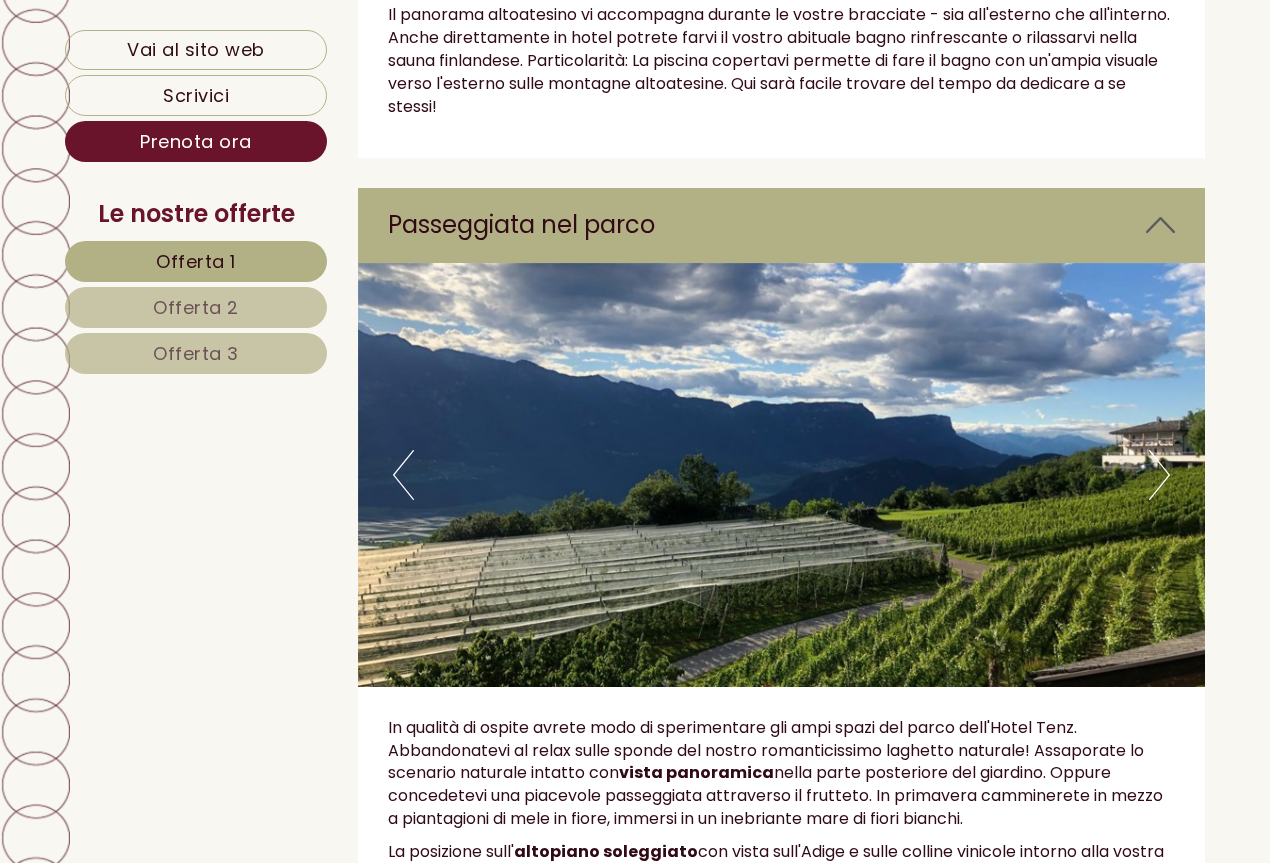 click on "Next" at bounding box center (1159, 475) 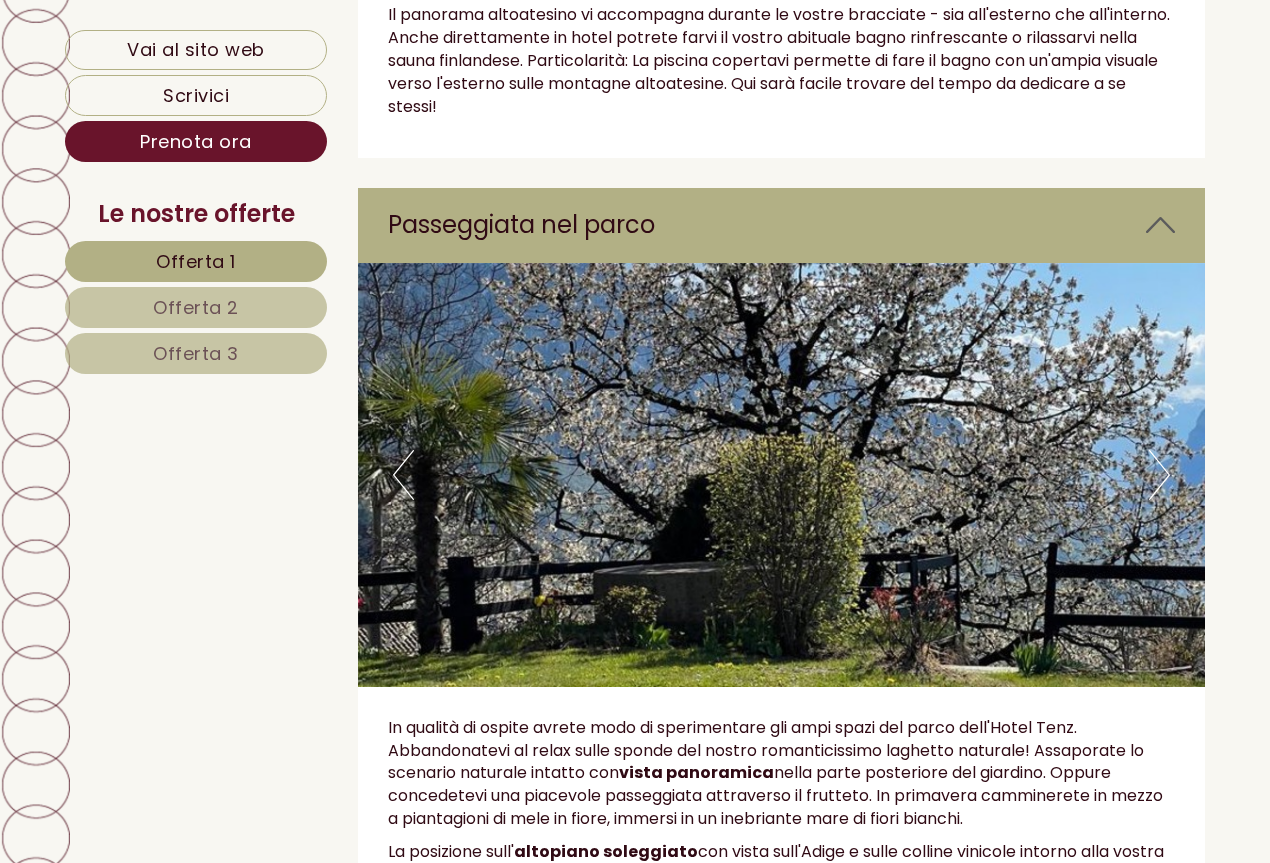 click on "Next" at bounding box center [1159, 475] 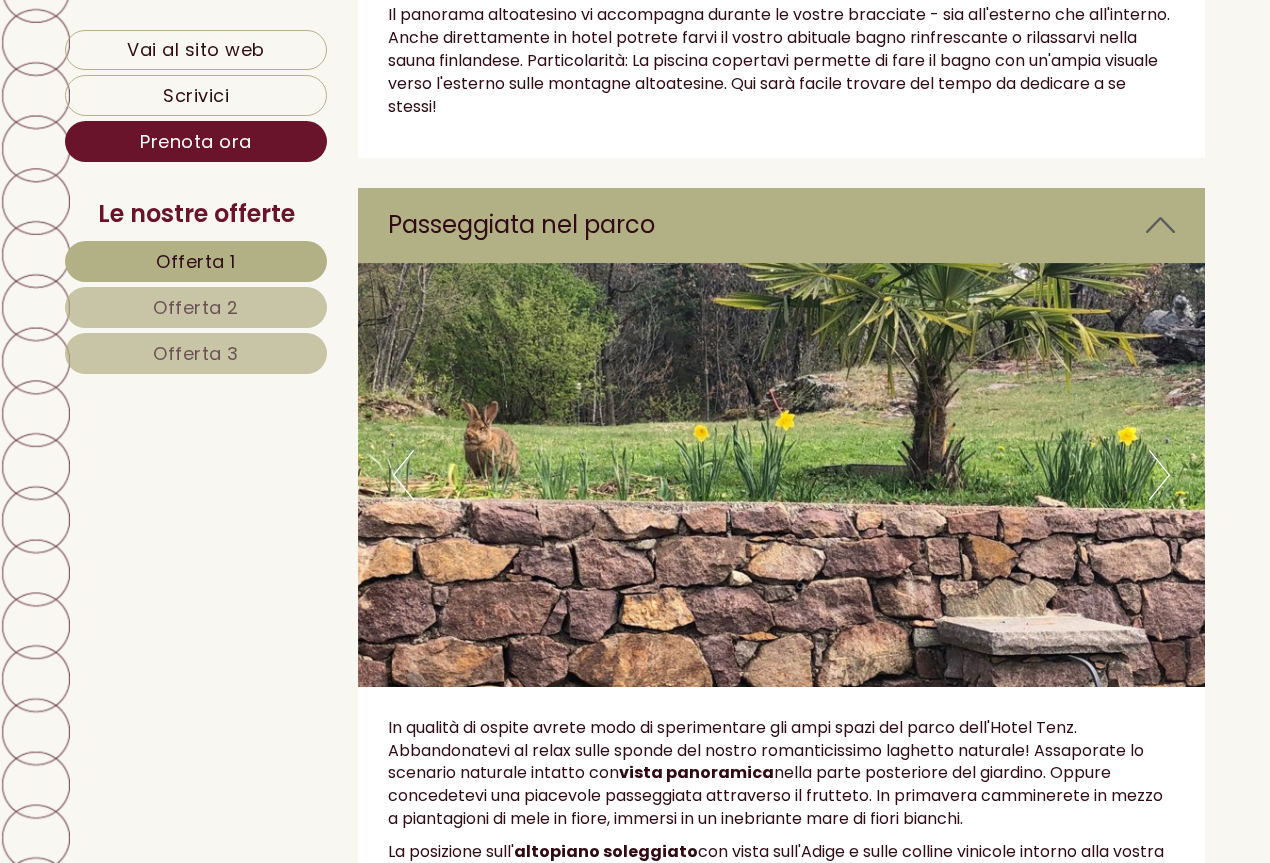 click on "Next" at bounding box center [1159, 475] 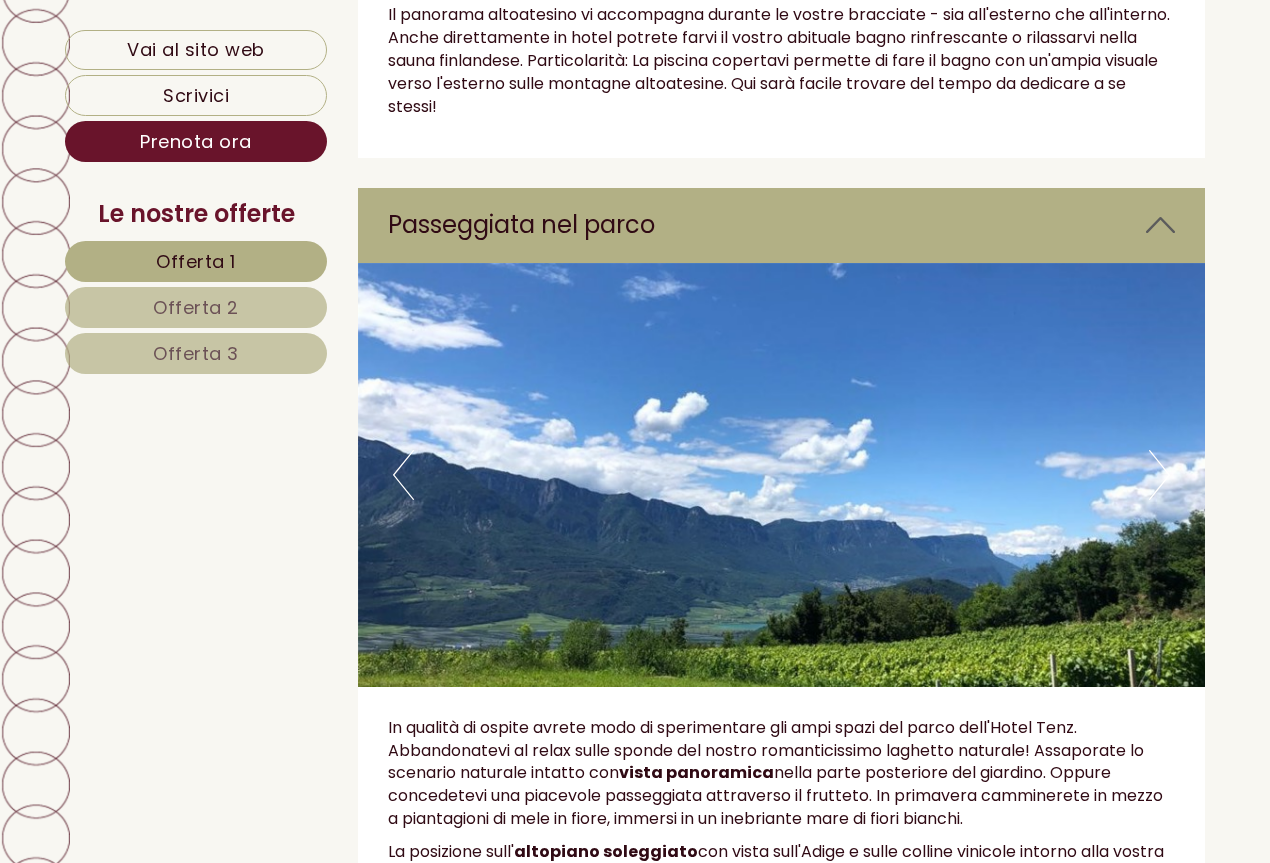click on "Next" at bounding box center (1159, 475) 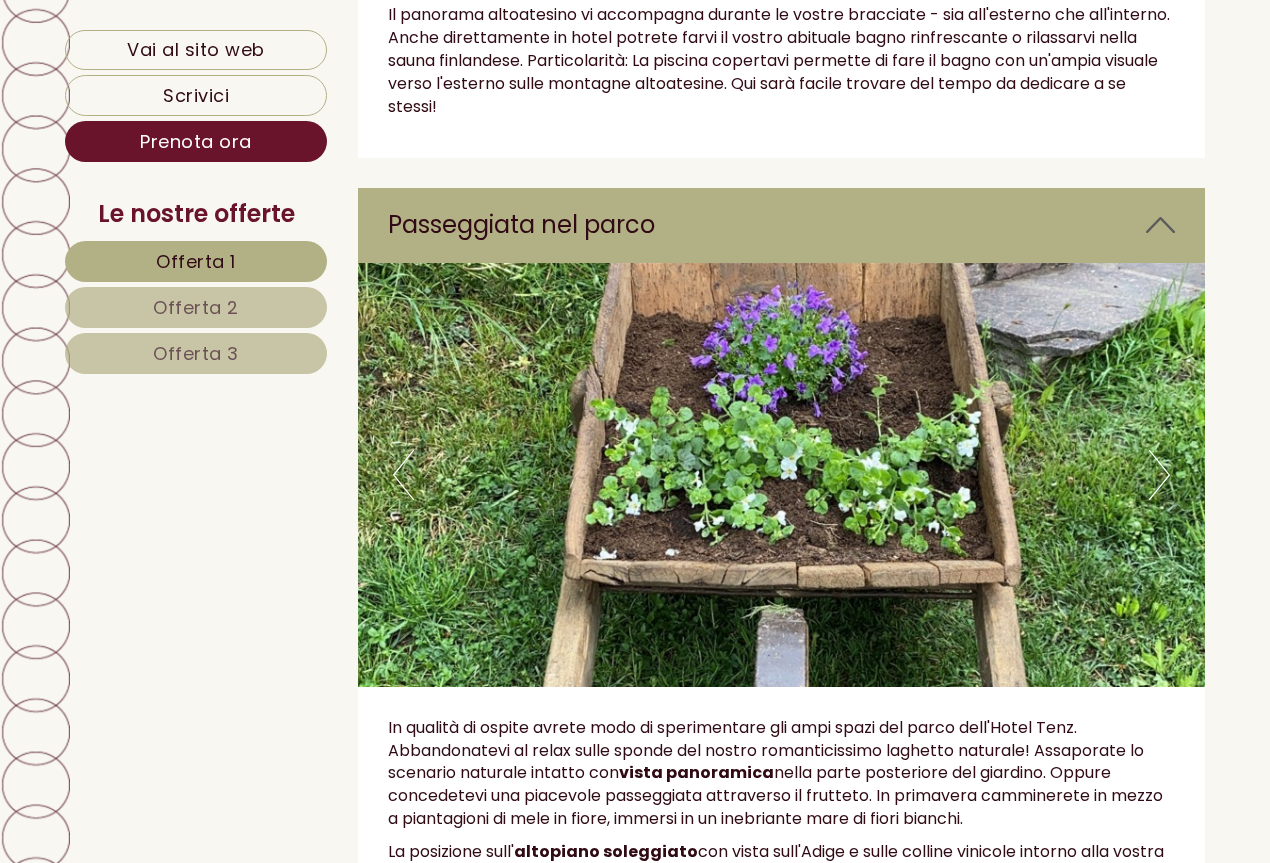 click on "Next" at bounding box center (1159, 475) 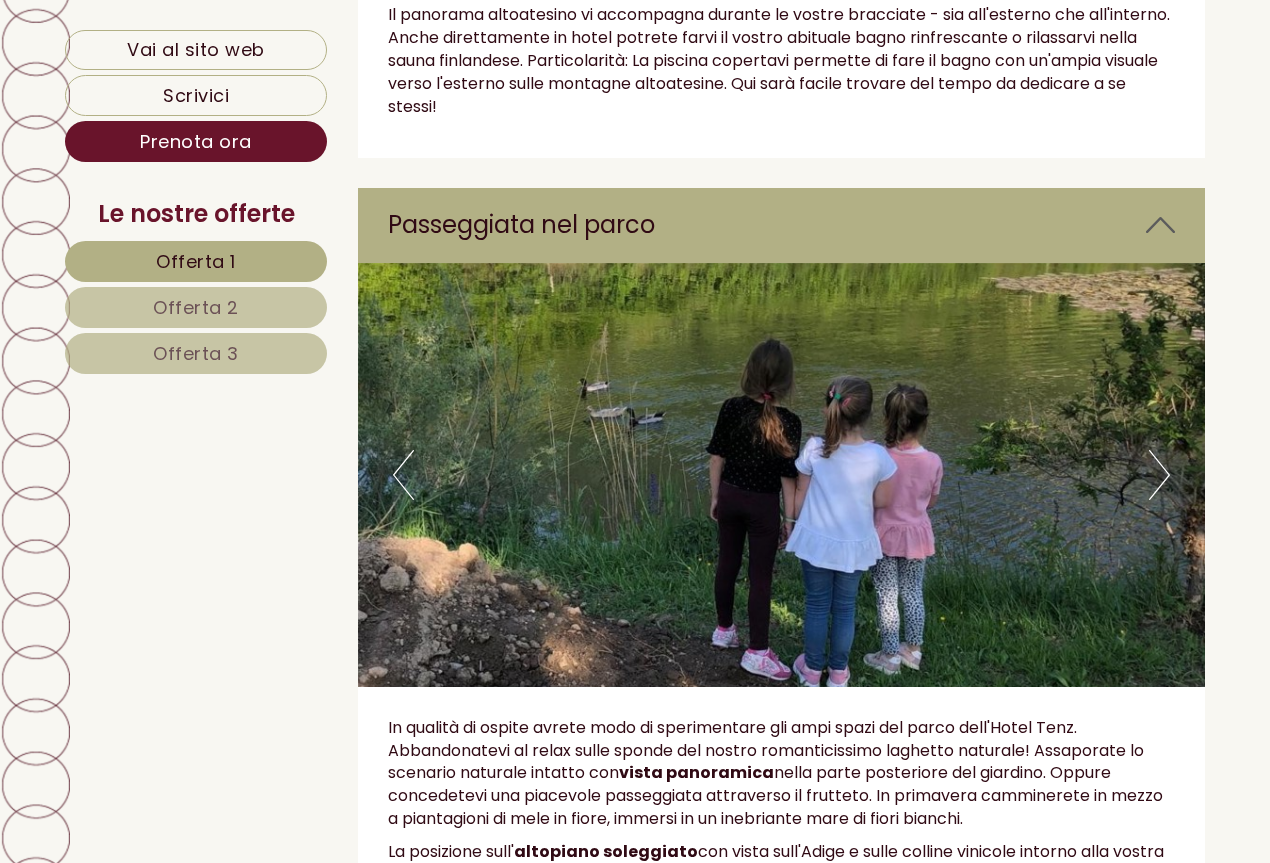 click on "Next" at bounding box center (1159, 475) 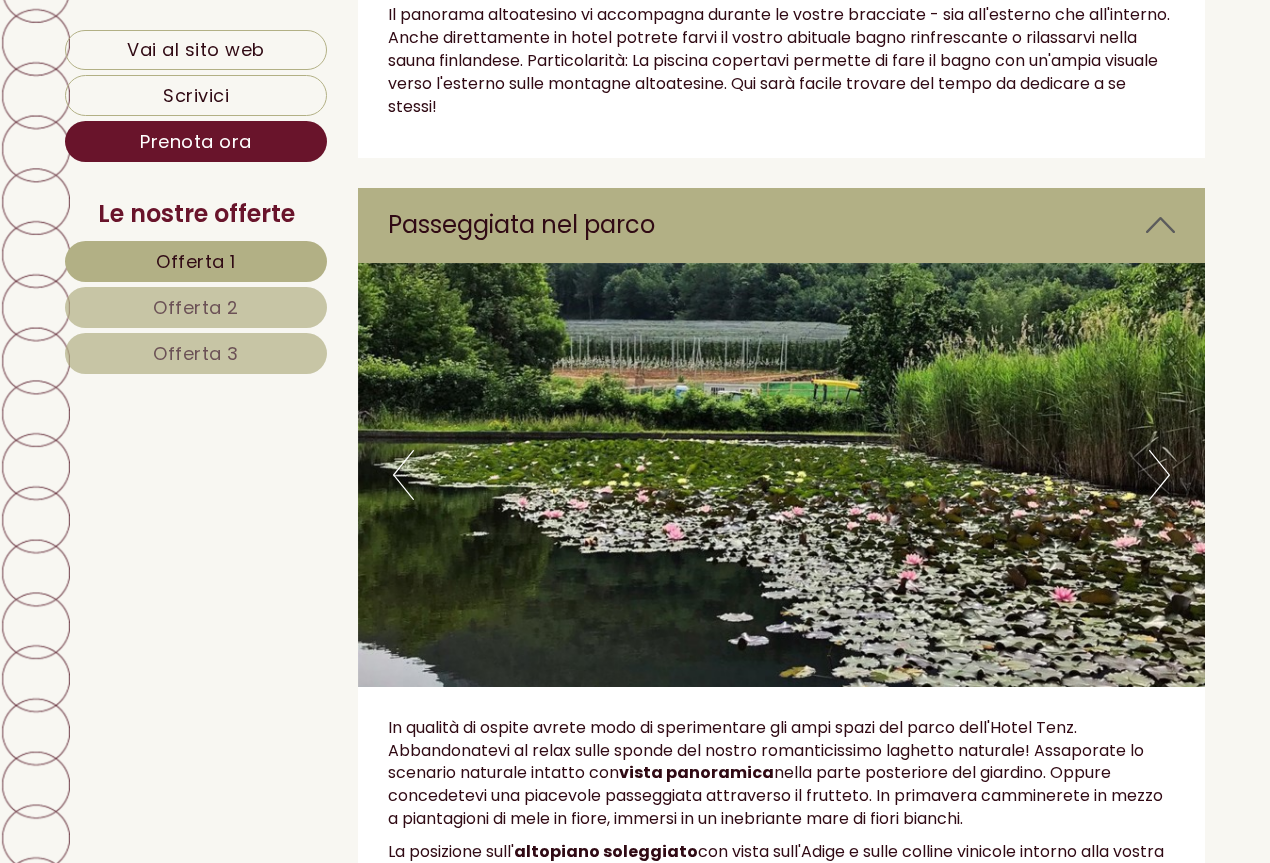 click on "Next" at bounding box center [1159, 475] 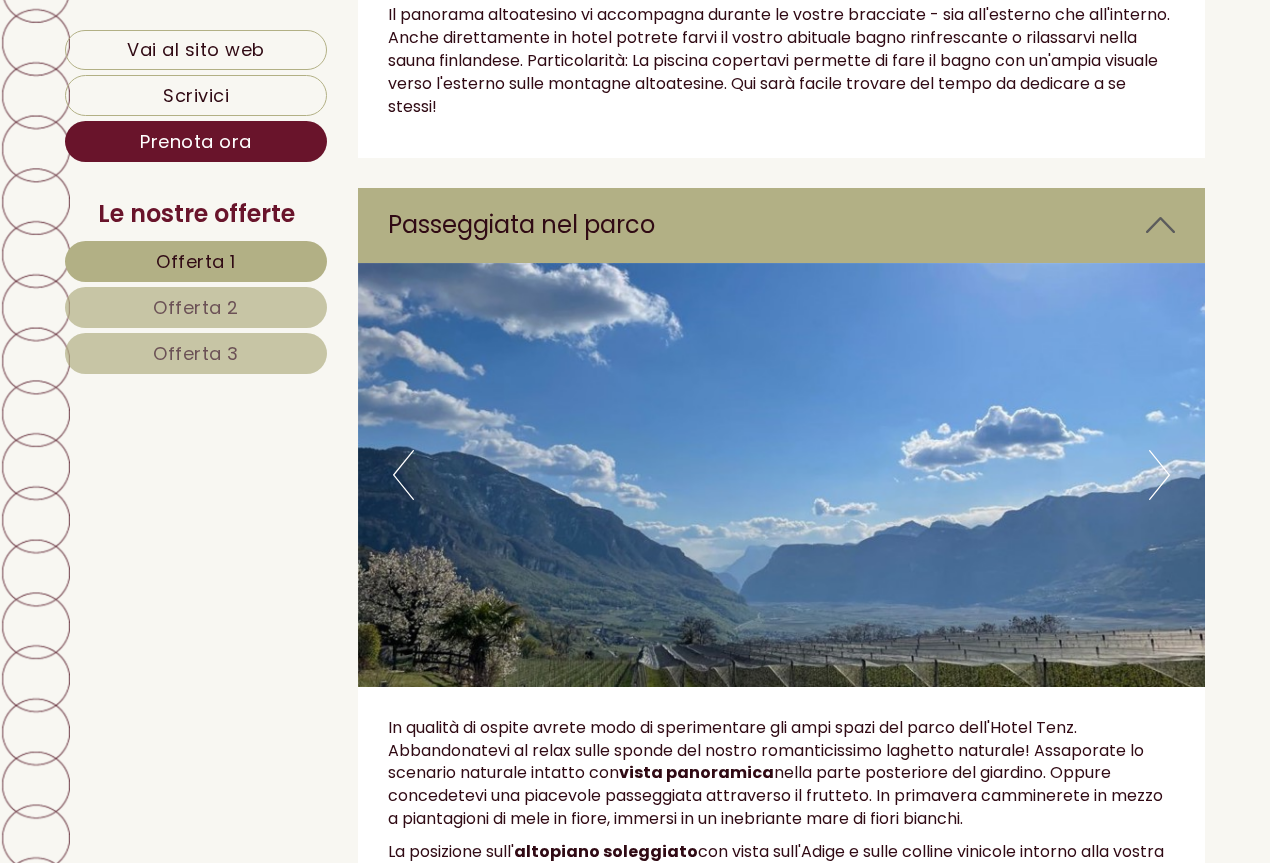scroll, scrollTop: 8337, scrollLeft: 0, axis: vertical 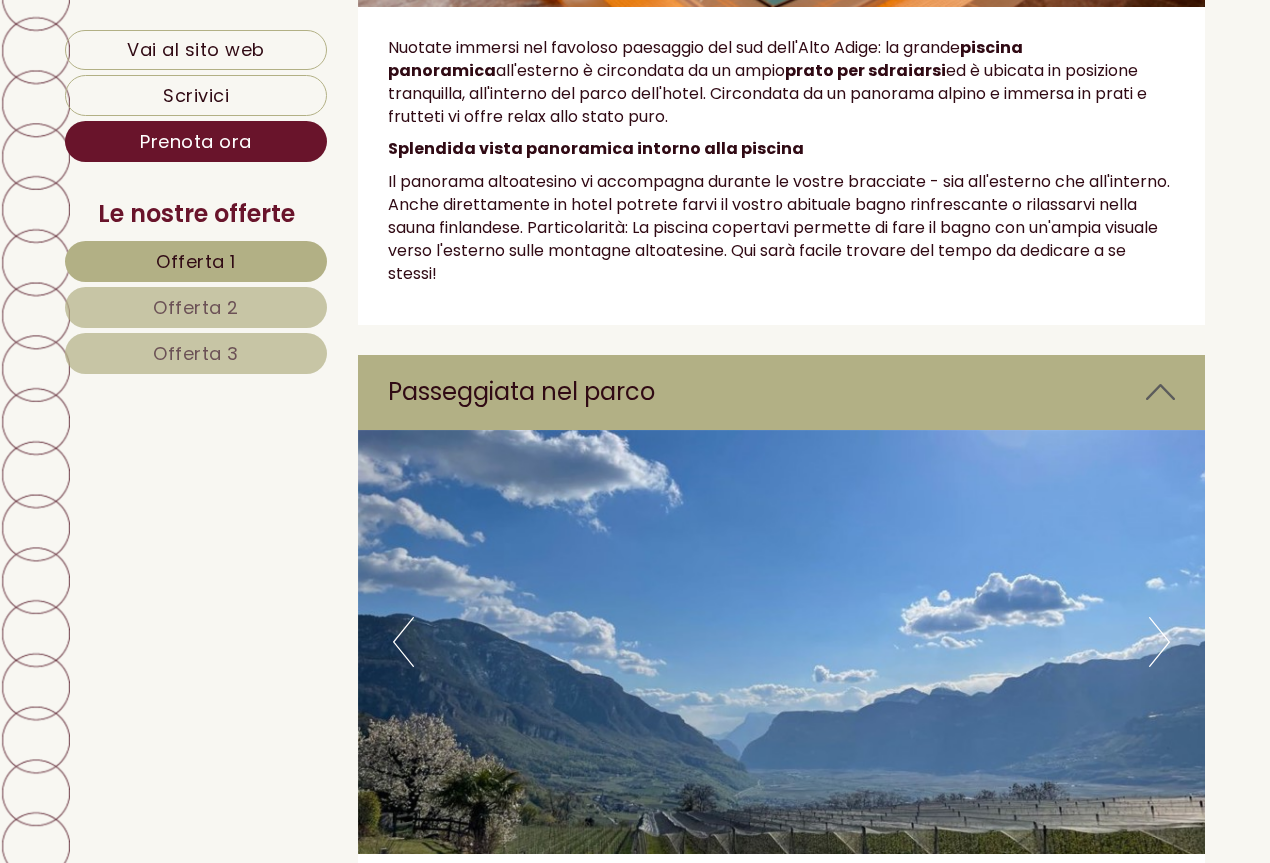 click at bounding box center [782, 642] 